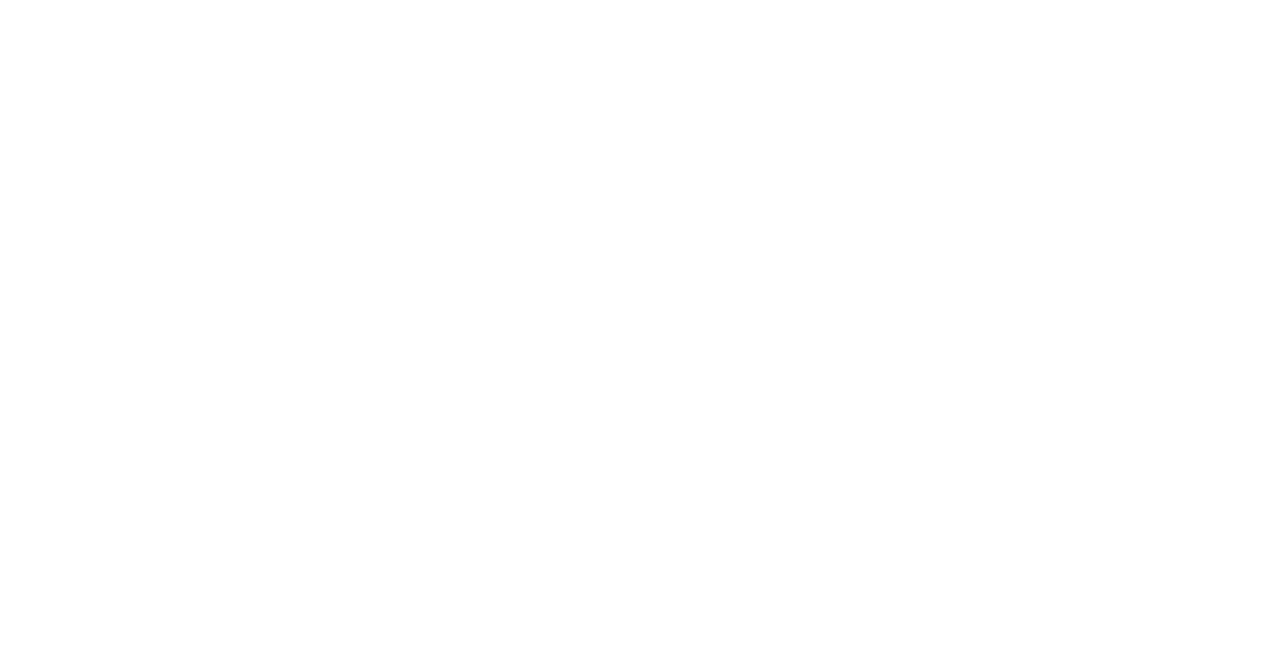 scroll, scrollTop: 0, scrollLeft: 0, axis: both 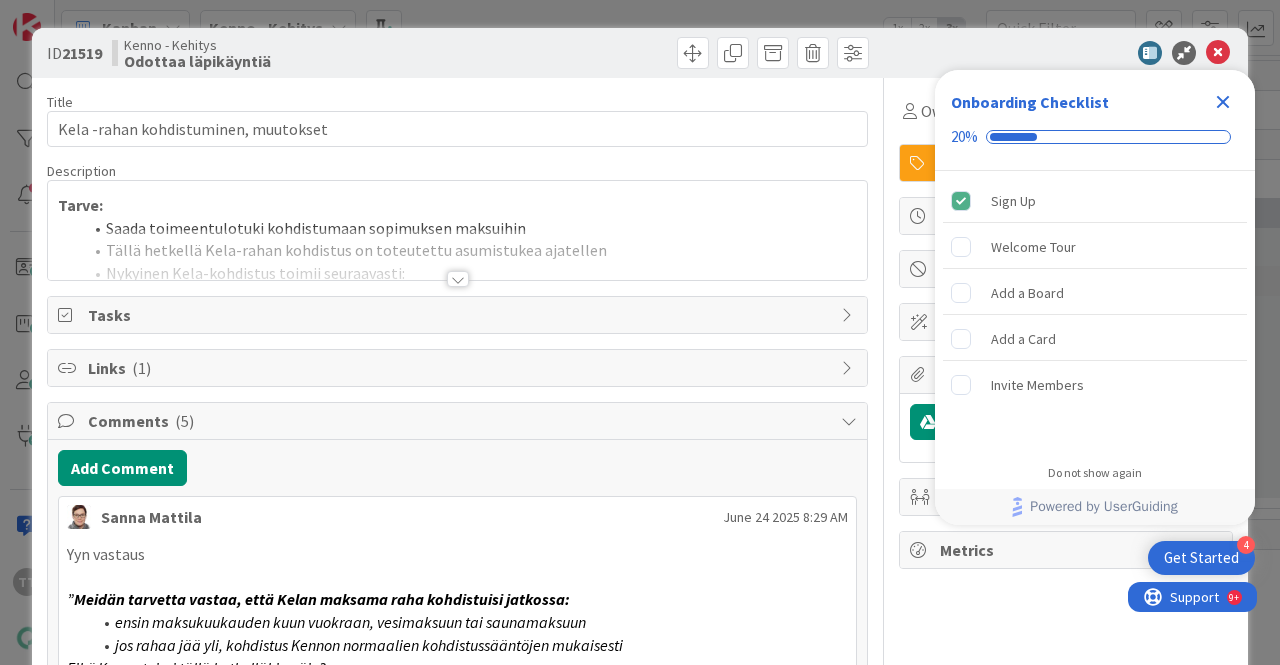 click 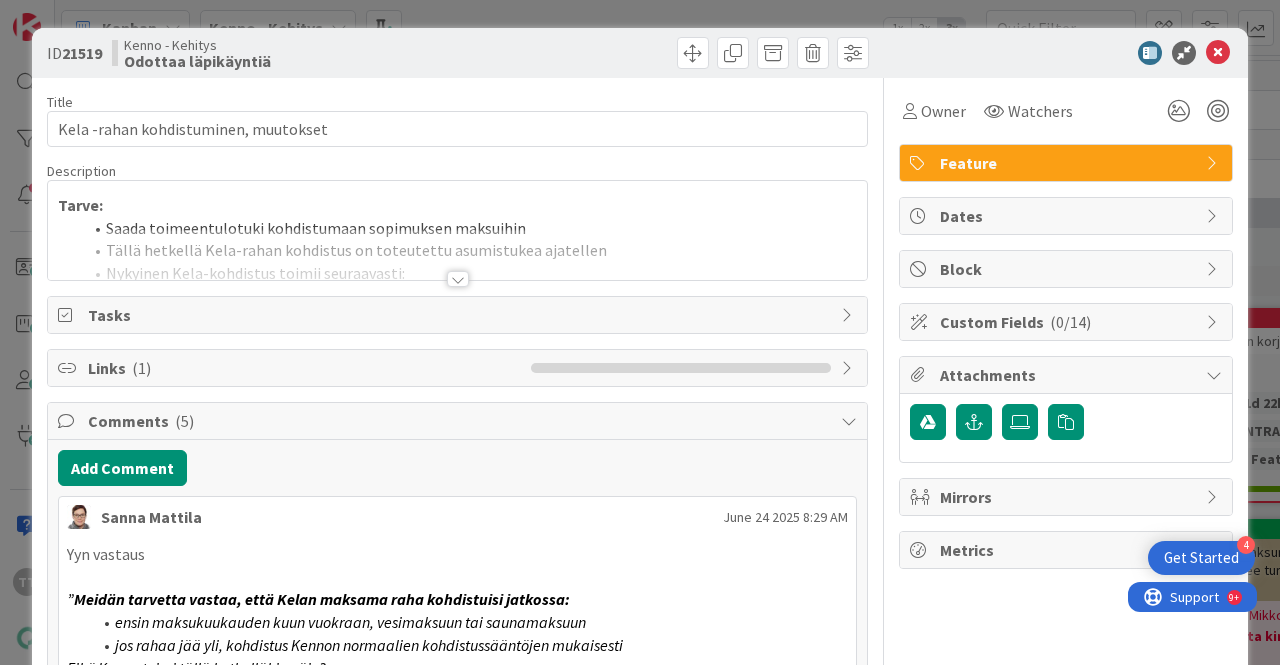 scroll, scrollTop: 0, scrollLeft: 0, axis: both 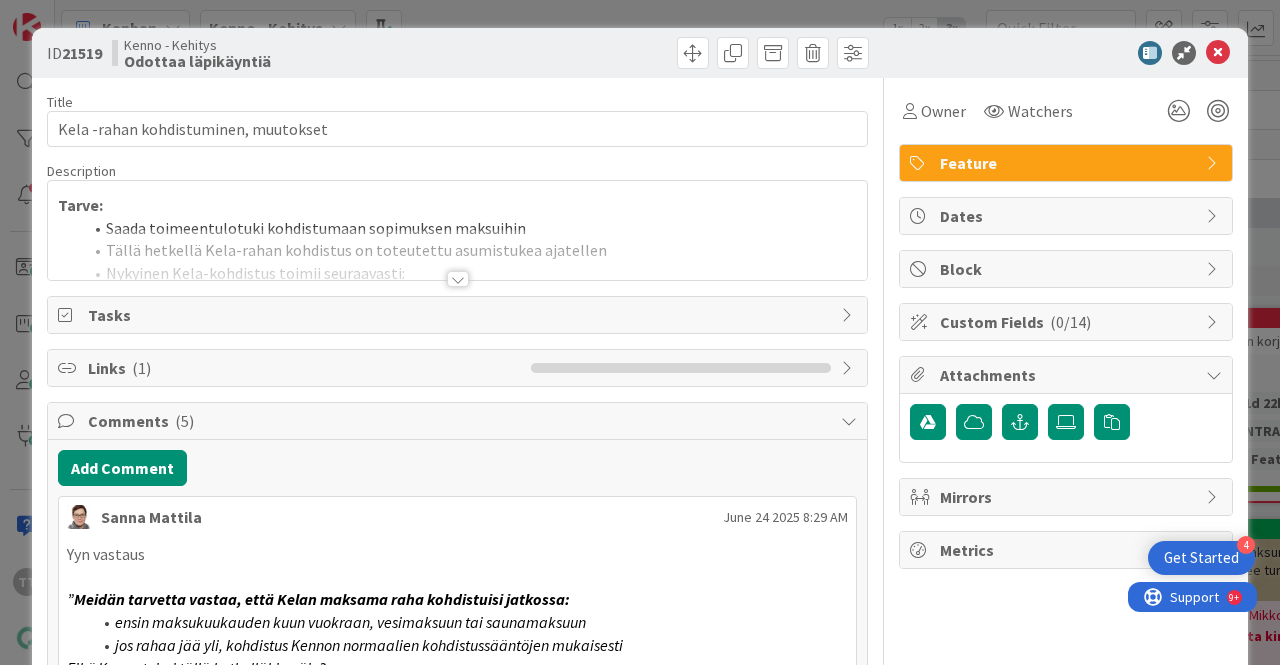 click at bounding box center (458, 279) 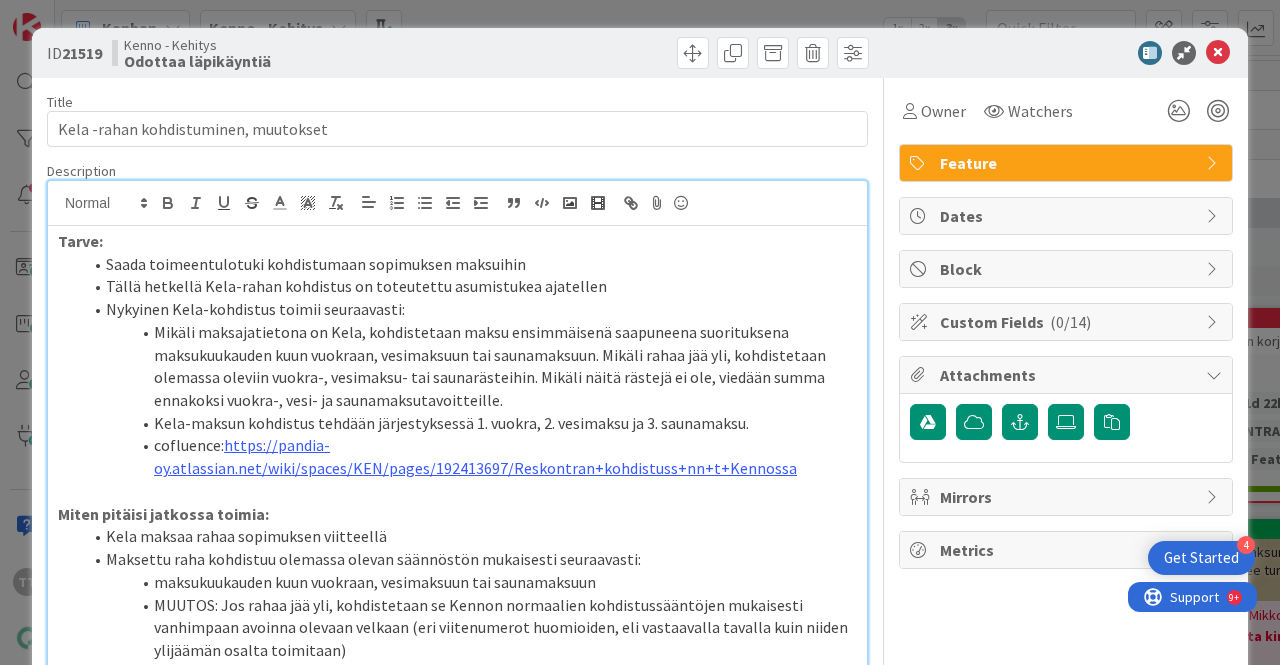 scroll, scrollTop: 0, scrollLeft: 0, axis: both 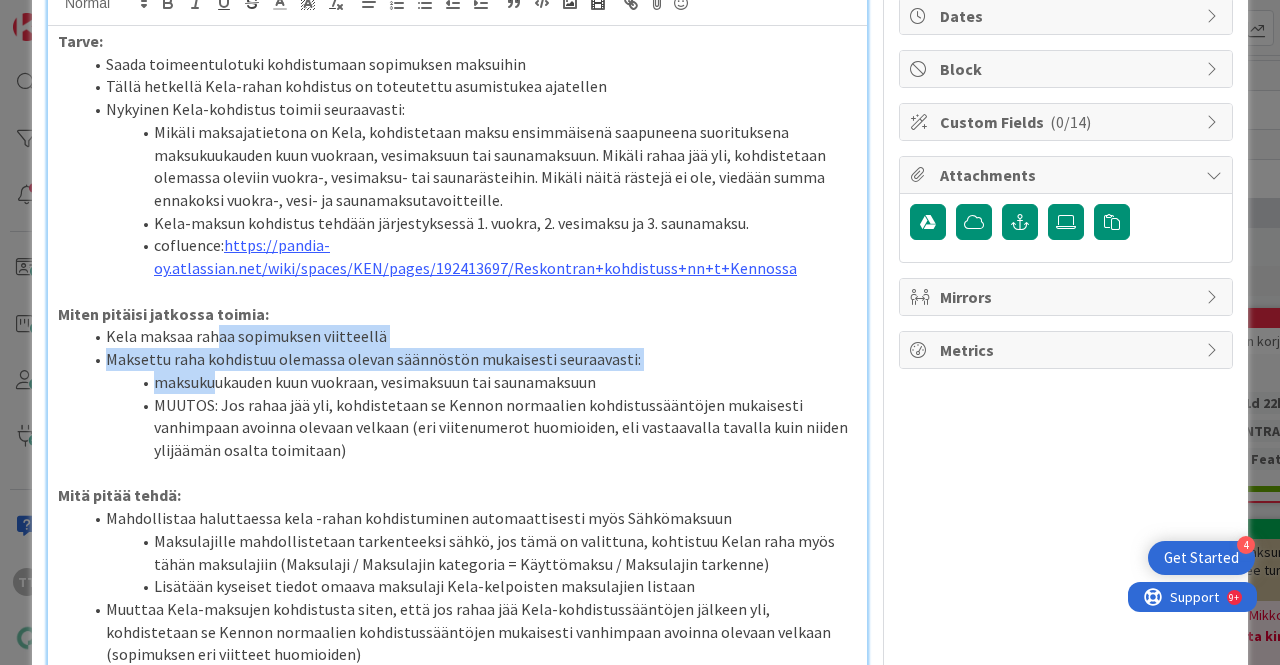 drag, startPoint x: 216, startPoint y: 337, endPoint x: 214, endPoint y: 387, distance: 50.039986 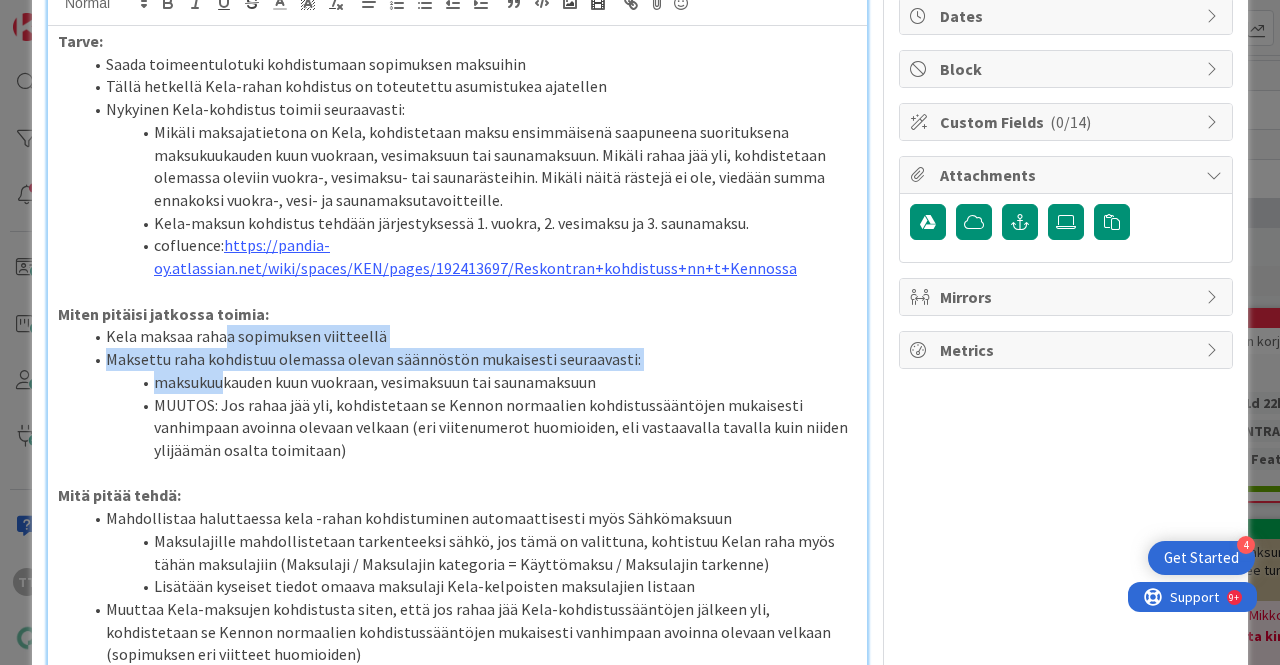 drag, startPoint x: 222, startPoint y: 327, endPoint x: 224, endPoint y: 383, distance: 56.0357 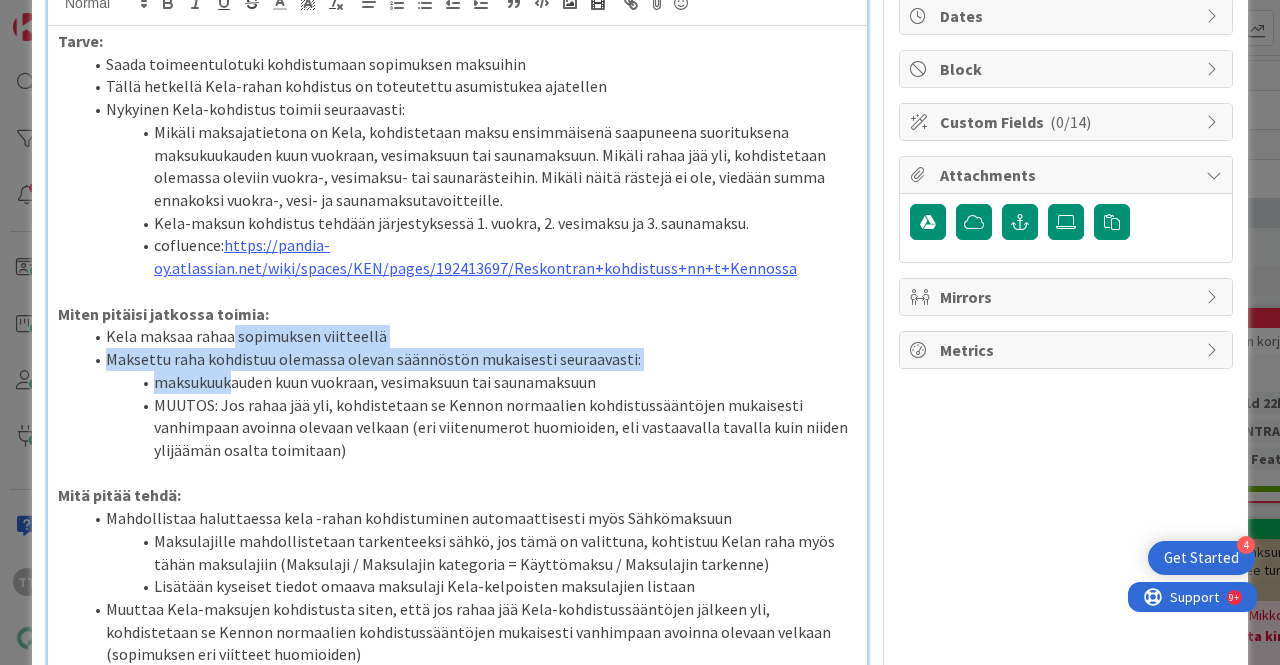 drag, startPoint x: 228, startPoint y: 336, endPoint x: 234, endPoint y: 388, distance: 52.34501 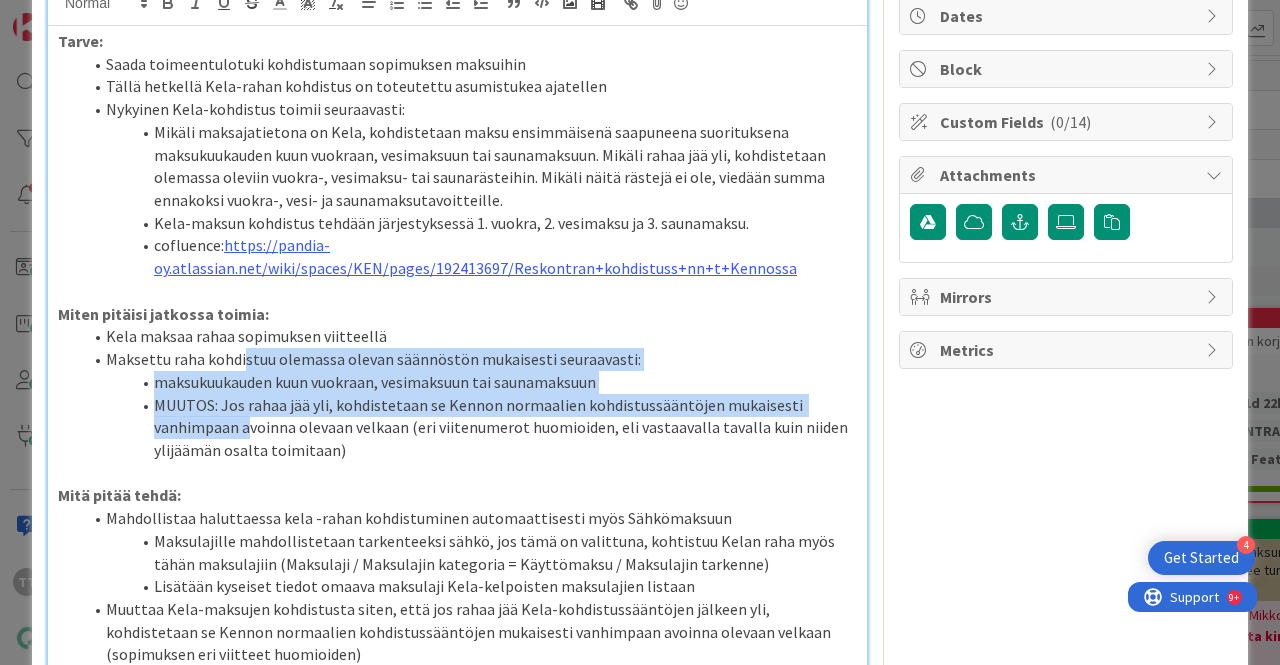 drag, startPoint x: 241, startPoint y: 368, endPoint x: 248, endPoint y: 425, distance: 57.428215 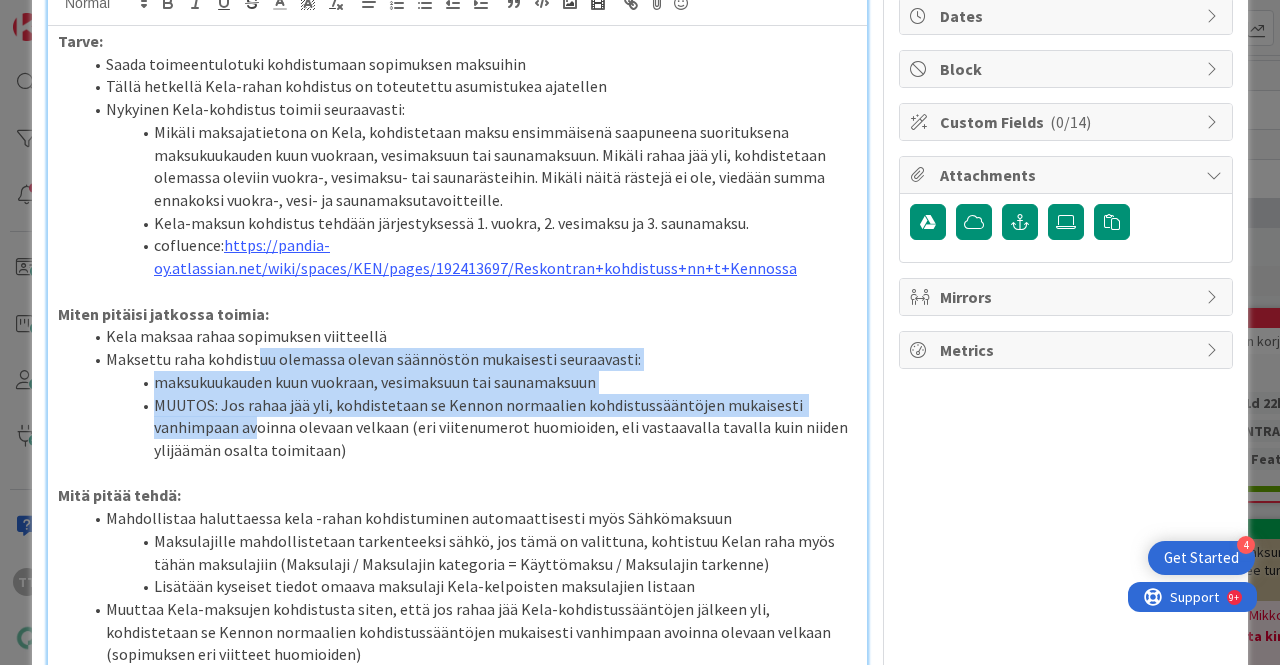 drag, startPoint x: 251, startPoint y: 365, endPoint x: 253, endPoint y: 429, distance: 64.03124 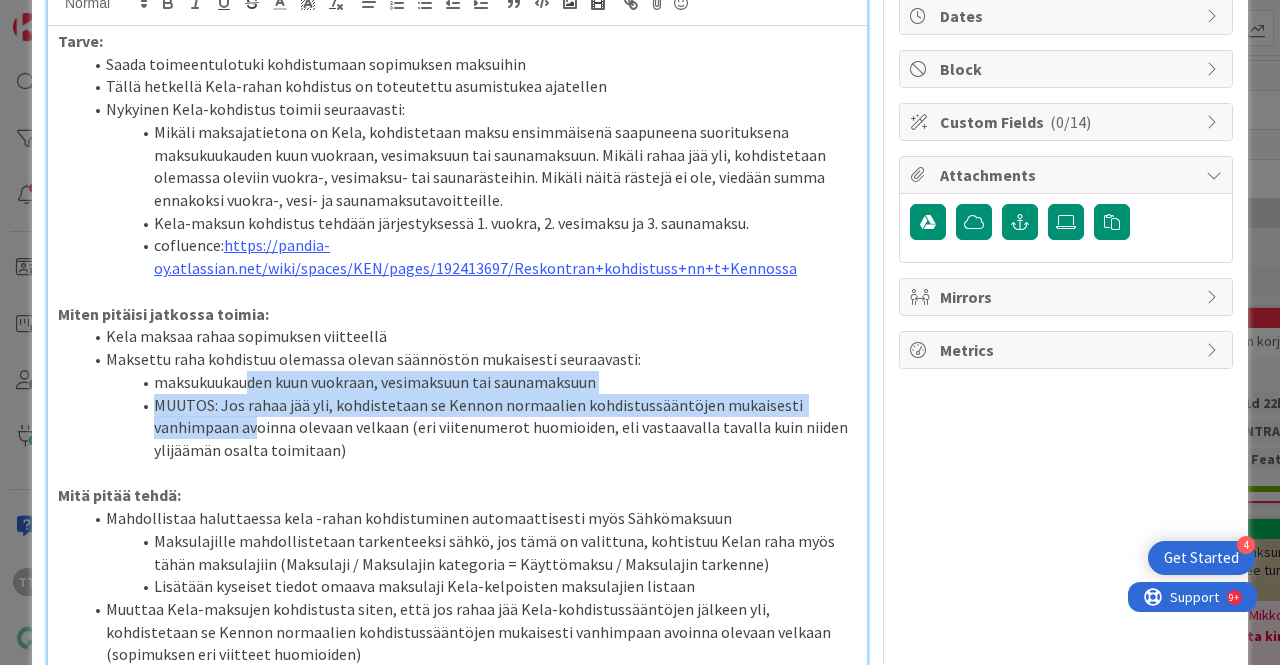 drag, startPoint x: 252, startPoint y: 370, endPoint x: 254, endPoint y: 429, distance: 59.03389 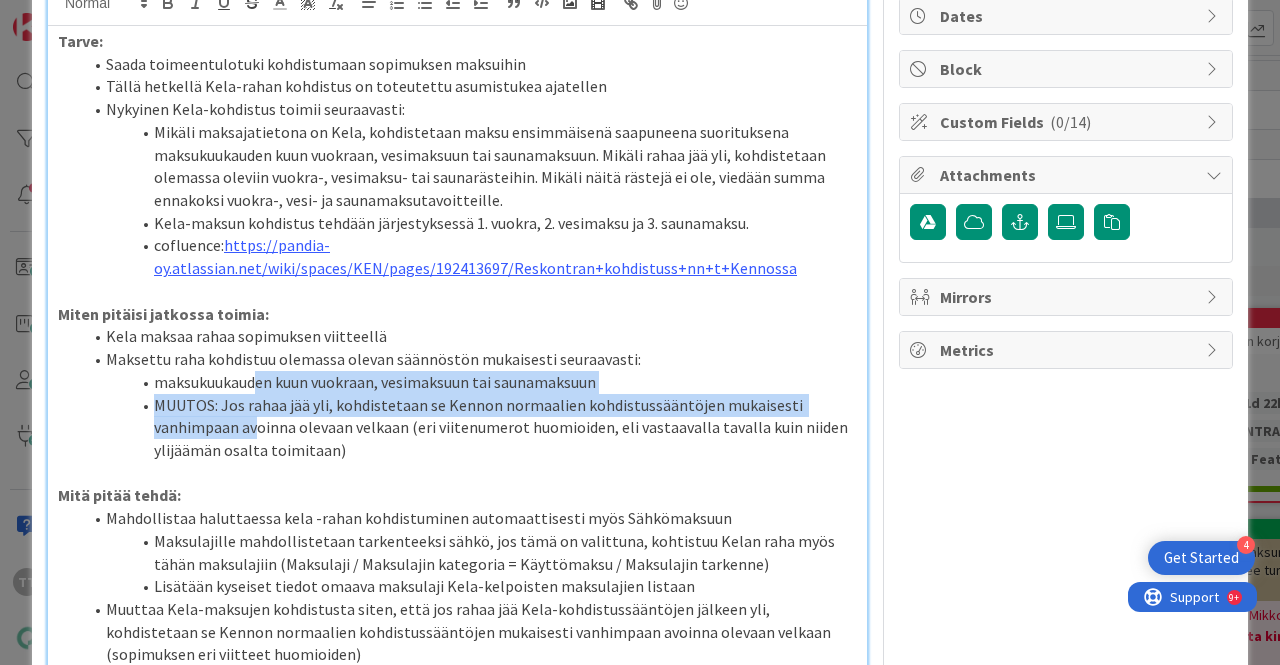 drag, startPoint x: 254, startPoint y: 371, endPoint x: 256, endPoint y: 437, distance: 66.0303 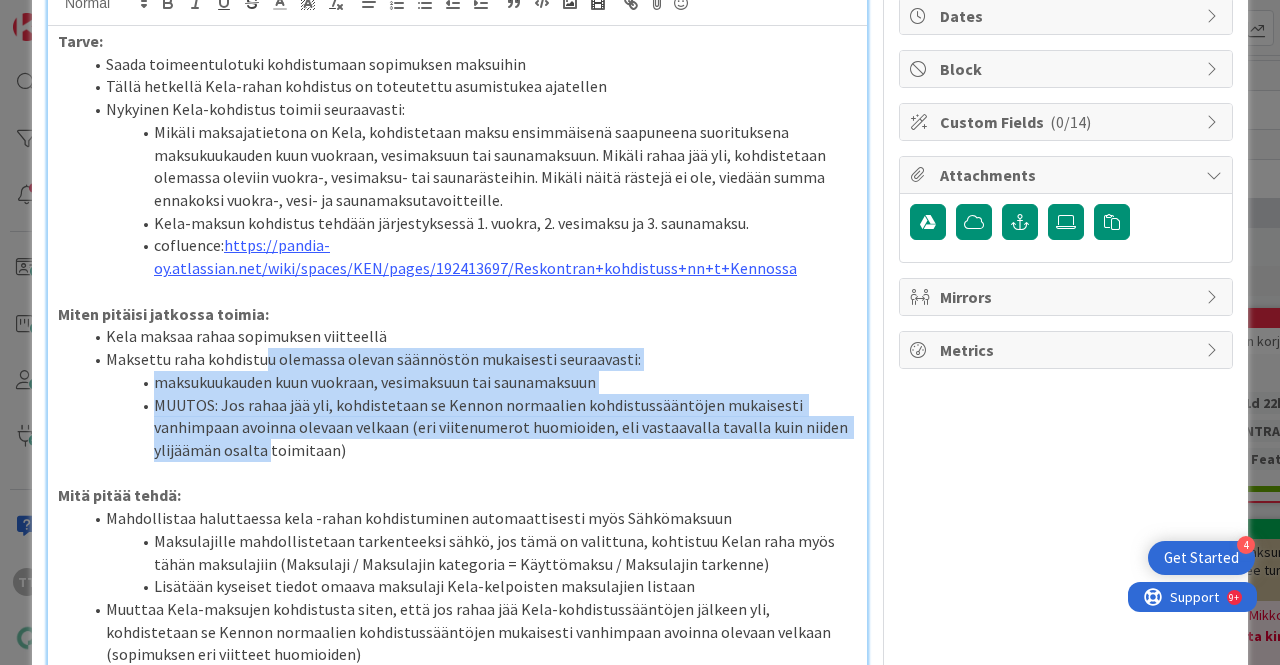 drag, startPoint x: 264, startPoint y: 371, endPoint x: 265, endPoint y: 441, distance: 70.00714 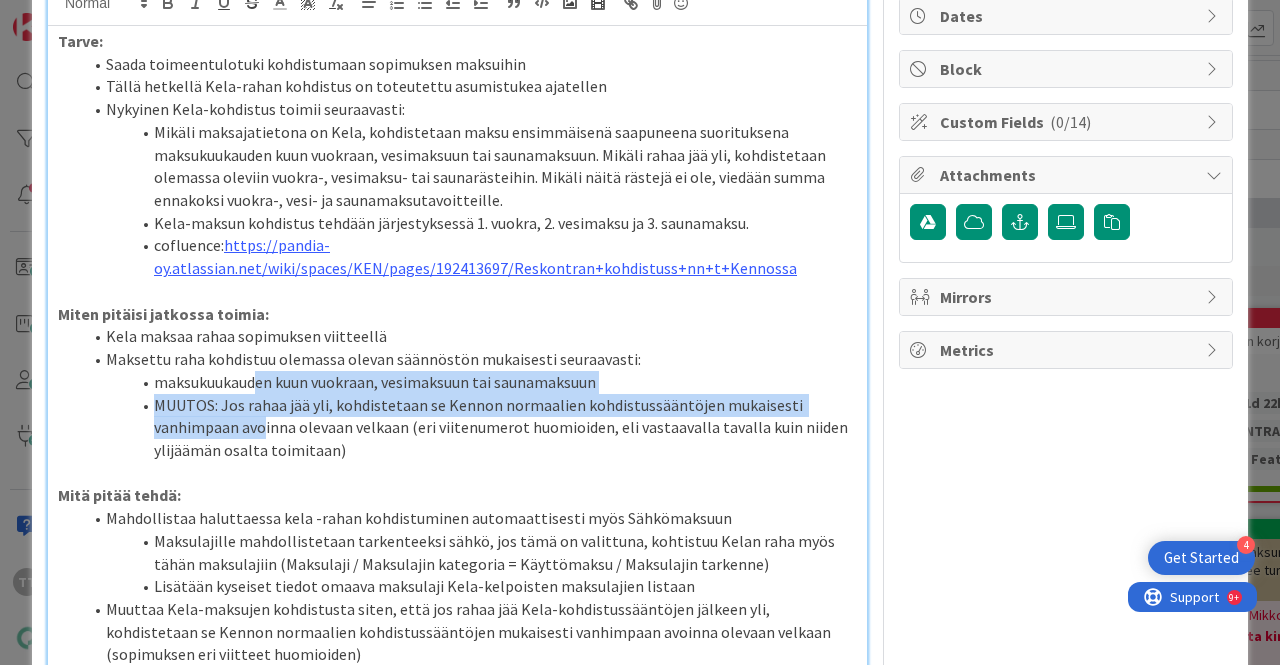 drag, startPoint x: 258, startPoint y: 399, endPoint x: 263, endPoint y: 429, distance: 30.413813 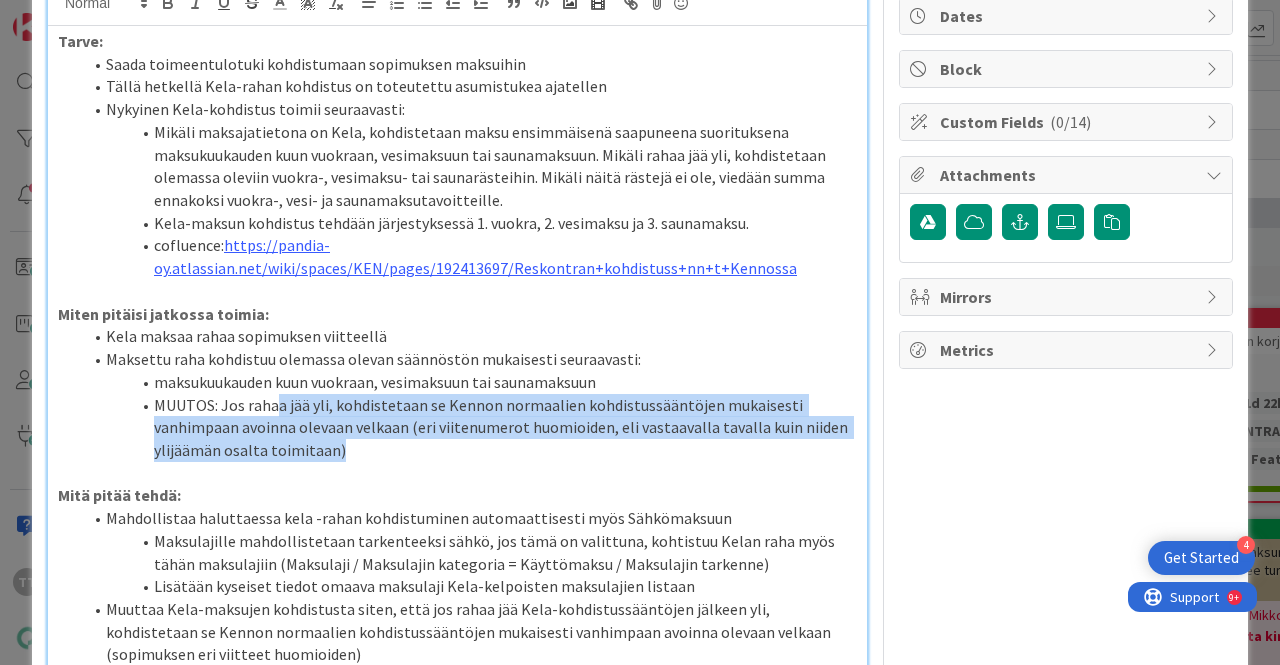 drag, startPoint x: 273, startPoint y: 397, endPoint x: 334, endPoint y: 457, distance: 85.56284 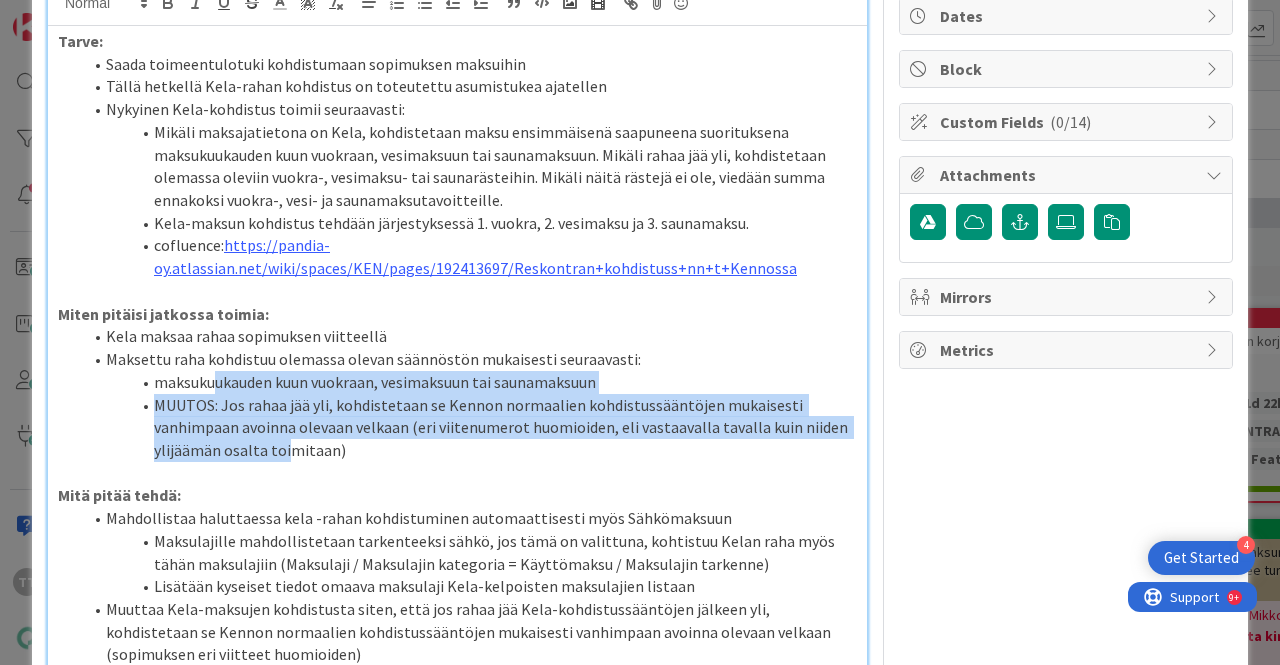 drag, startPoint x: 215, startPoint y: 384, endPoint x: 282, endPoint y: 439, distance: 86.683334 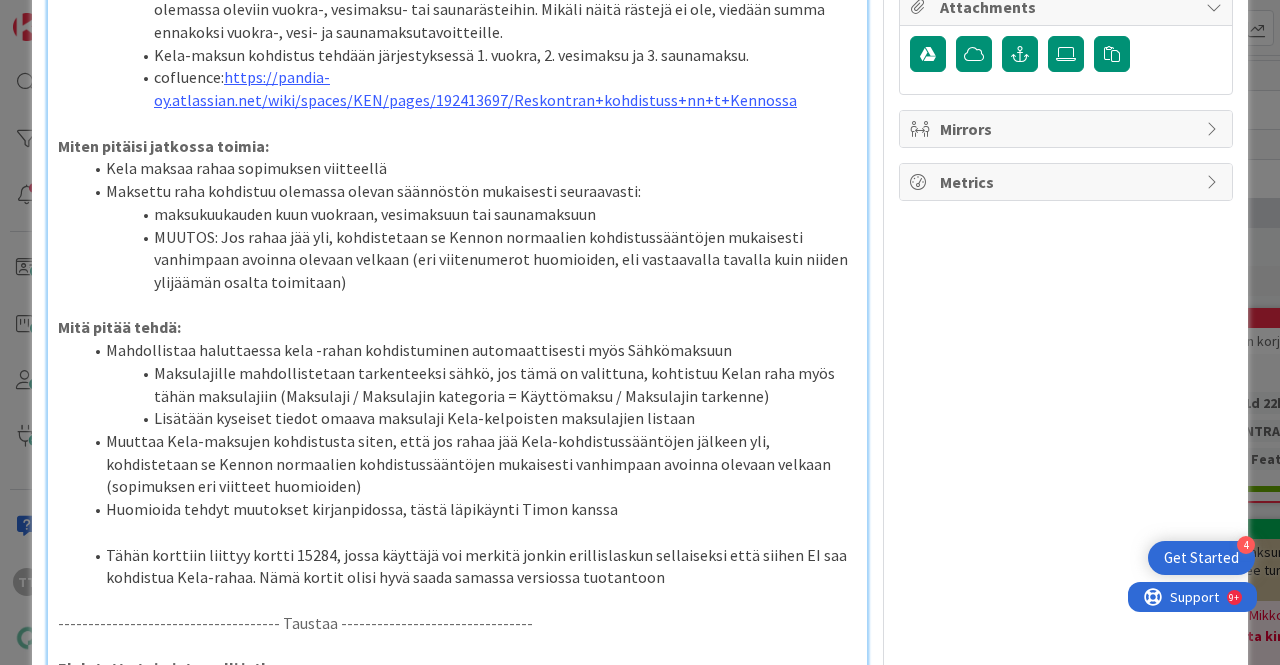 scroll, scrollTop: 400, scrollLeft: 0, axis: vertical 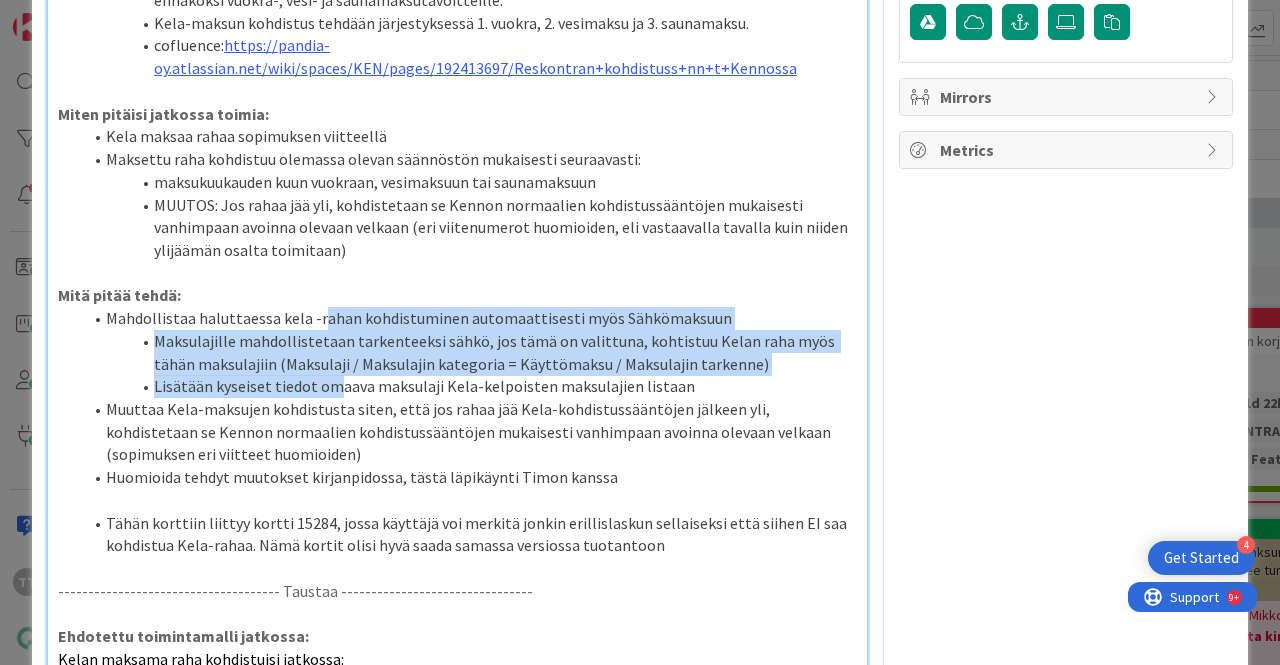 drag, startPoint x: 319, startPoint y: 326, endPoint x: 332, endPoint y: 391, distance: 66.287254 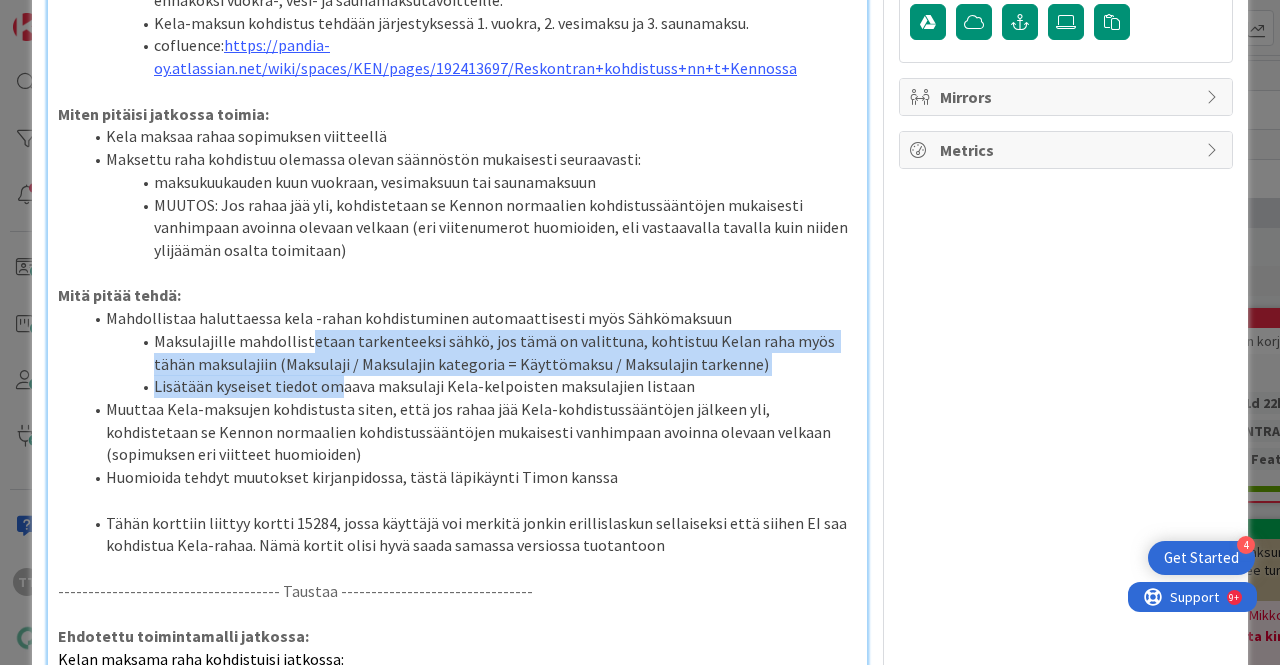 drag, startPoint x: 312, startPoint y: 340, endPoint x: 333, endPoint y: 383, distance: 47.853943 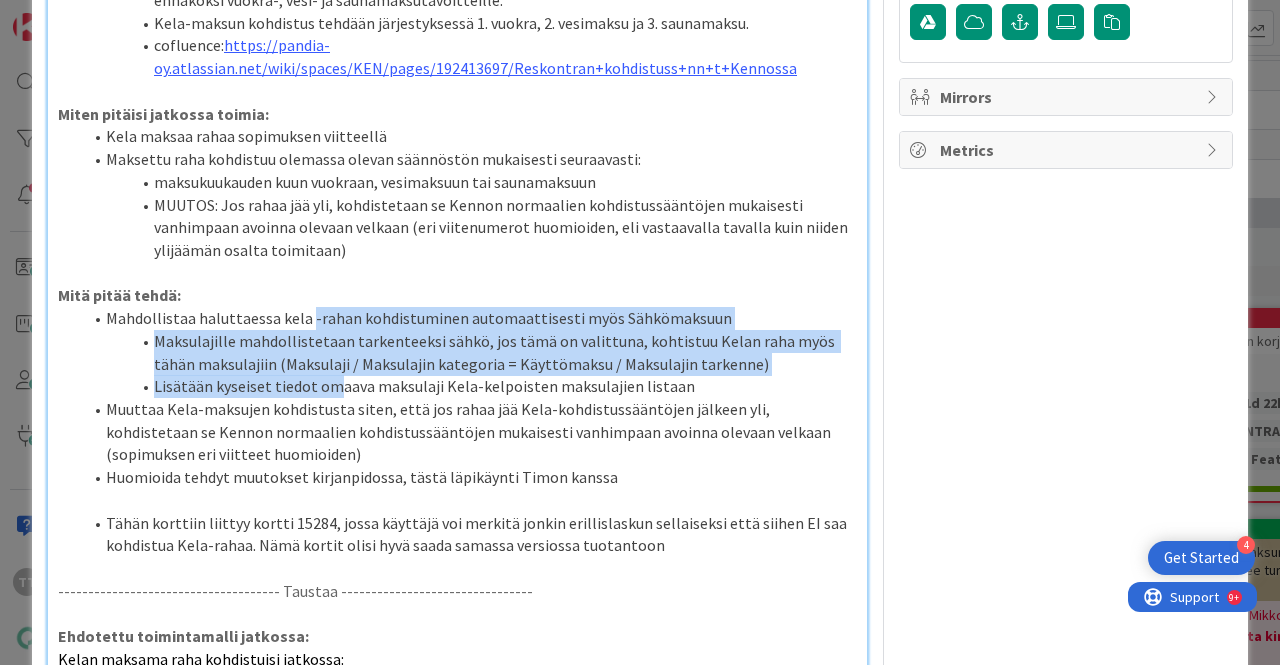 drag, startPoint x: 307, startPoint y: 325, endPoint x: 331, endPoint y: 392, distance: 71.168816 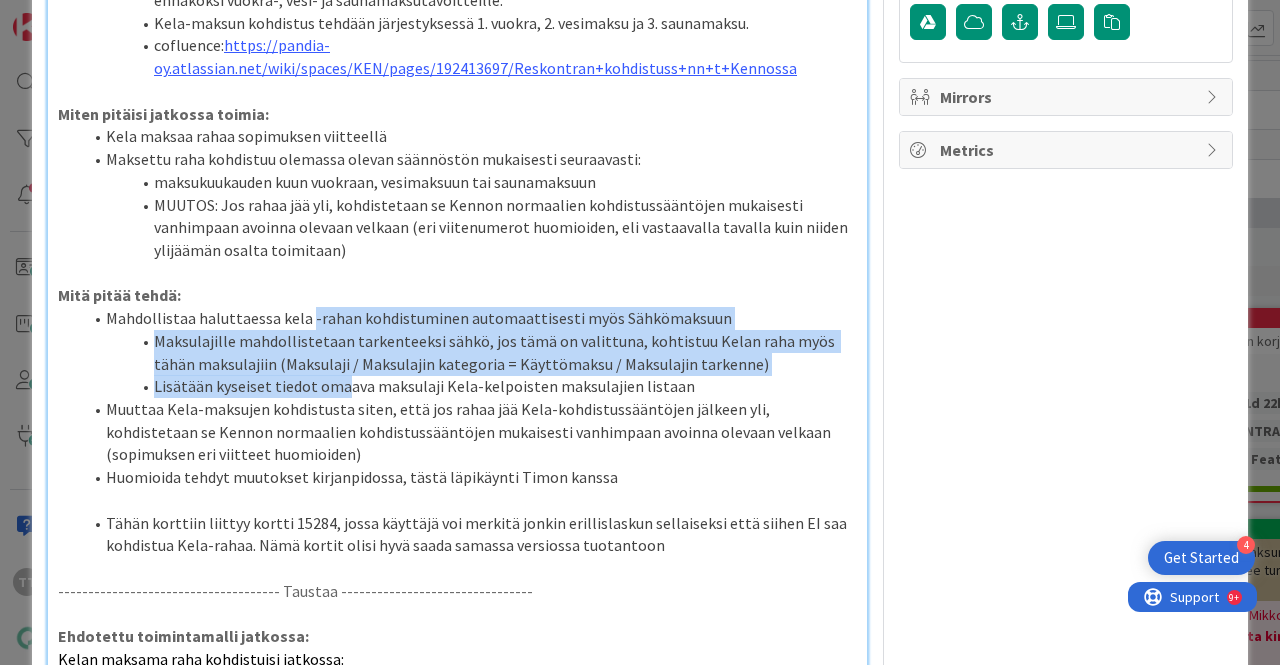 drag, startPoint x: 307, startPoint y: 315, endPoint x: 341, endPoint y: 390, distance: 82.346825 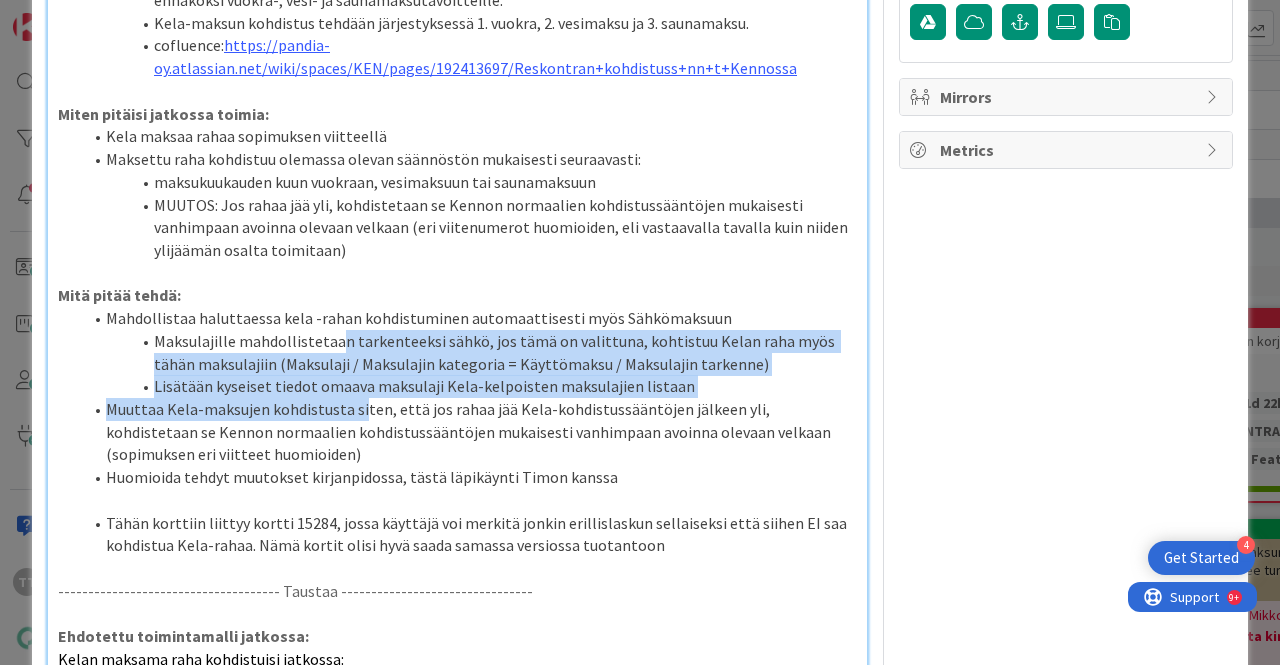 drag, startPoint x: 333, startPoint y: 343, endPoint x: 359, endPoint y: 407, distance: 69.079666 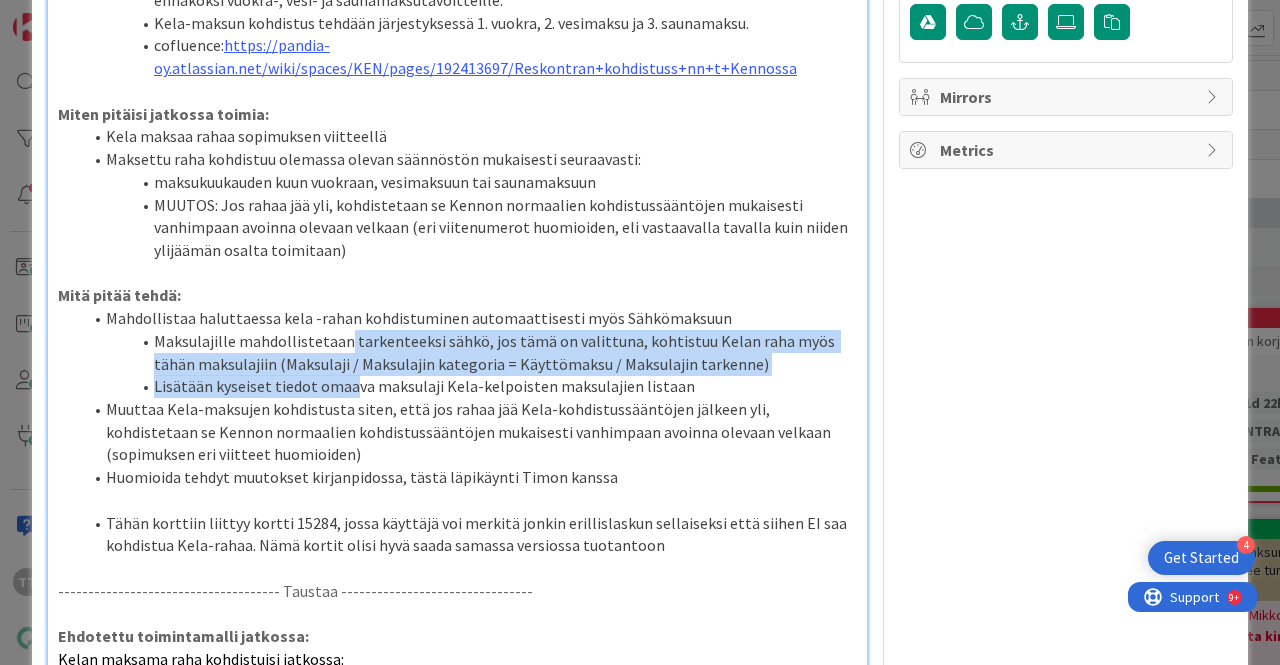 drag, startPoint x: 343, startPoint y: 341, endPoint x: 350, endPoint y: 384, distance: 43.56604 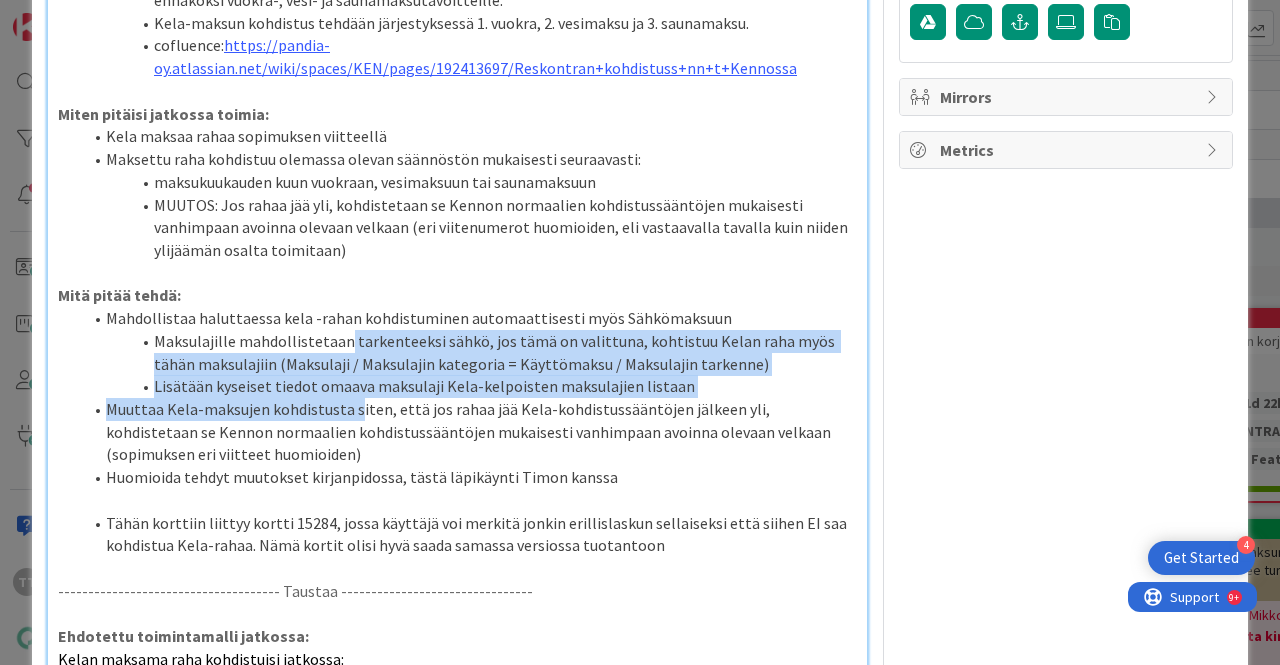 drag, startPoint x: 343, startPoint y: 339, endPoint x: 354, endPoint y: 400, distance: 61.983868 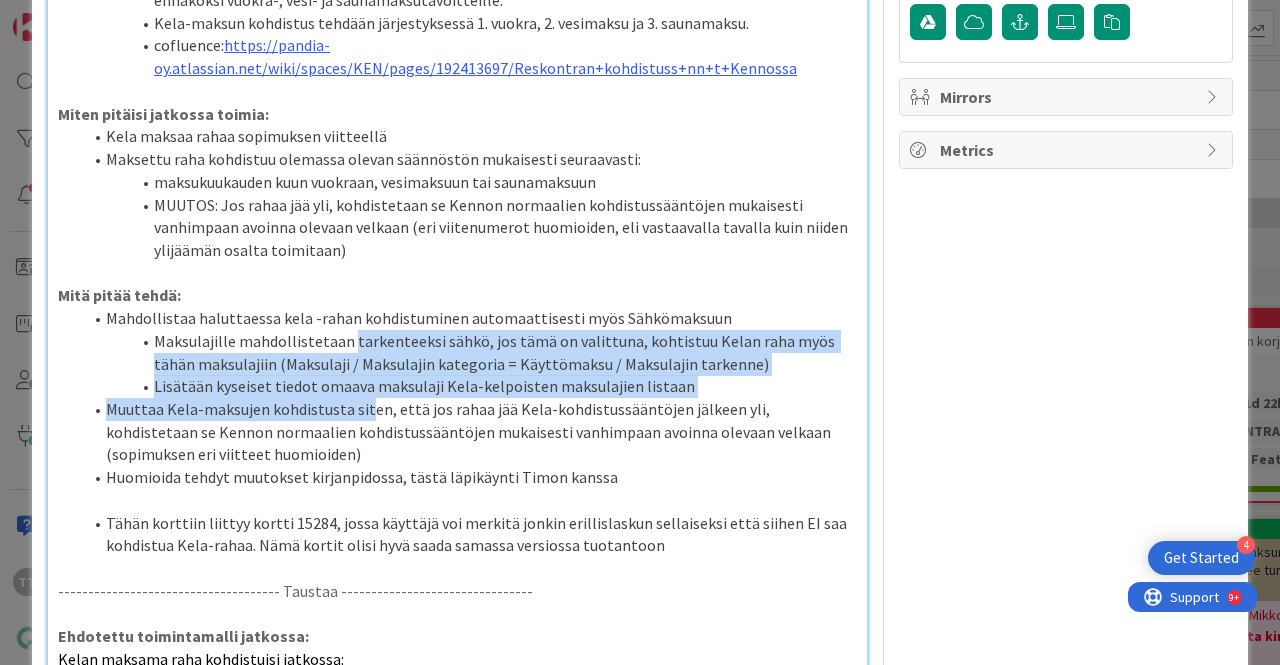 drag, startPoint x: 350, startPoint y: 359, endPoint x: 363, endPoint y: 415, distance: 57.48913 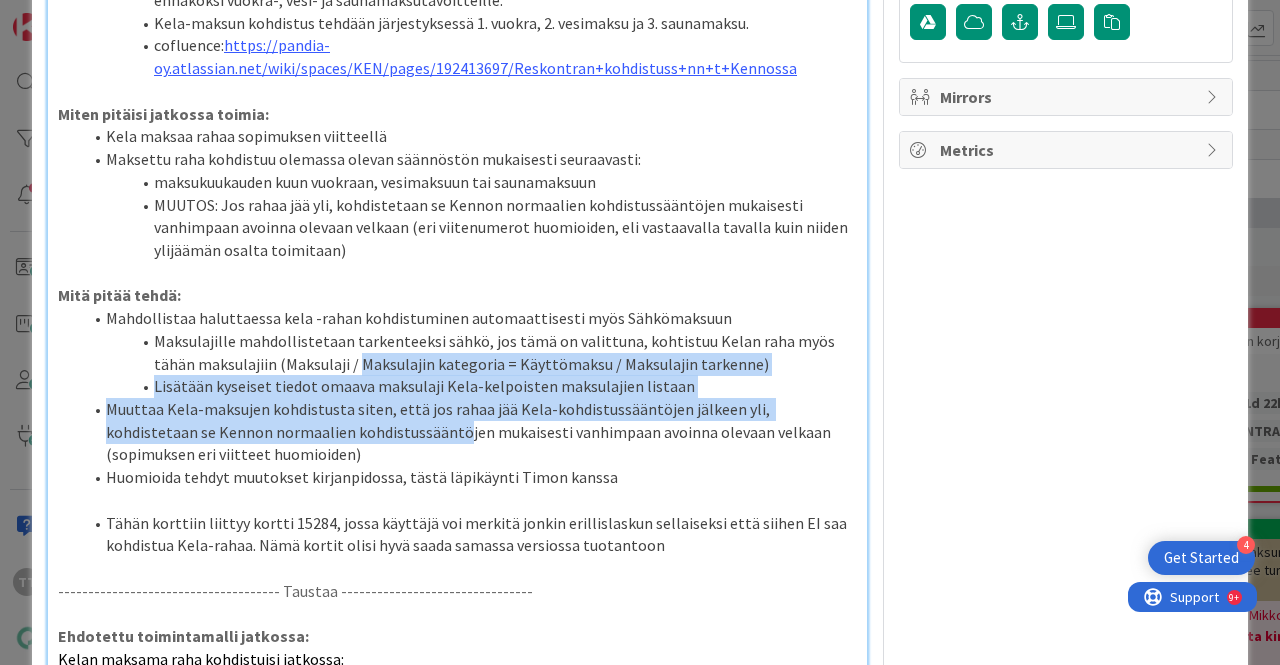 drag, startPoint x: 357, startPoint y: 372, endPoint x: 370, endPoint y: 433, distance: 62.369865 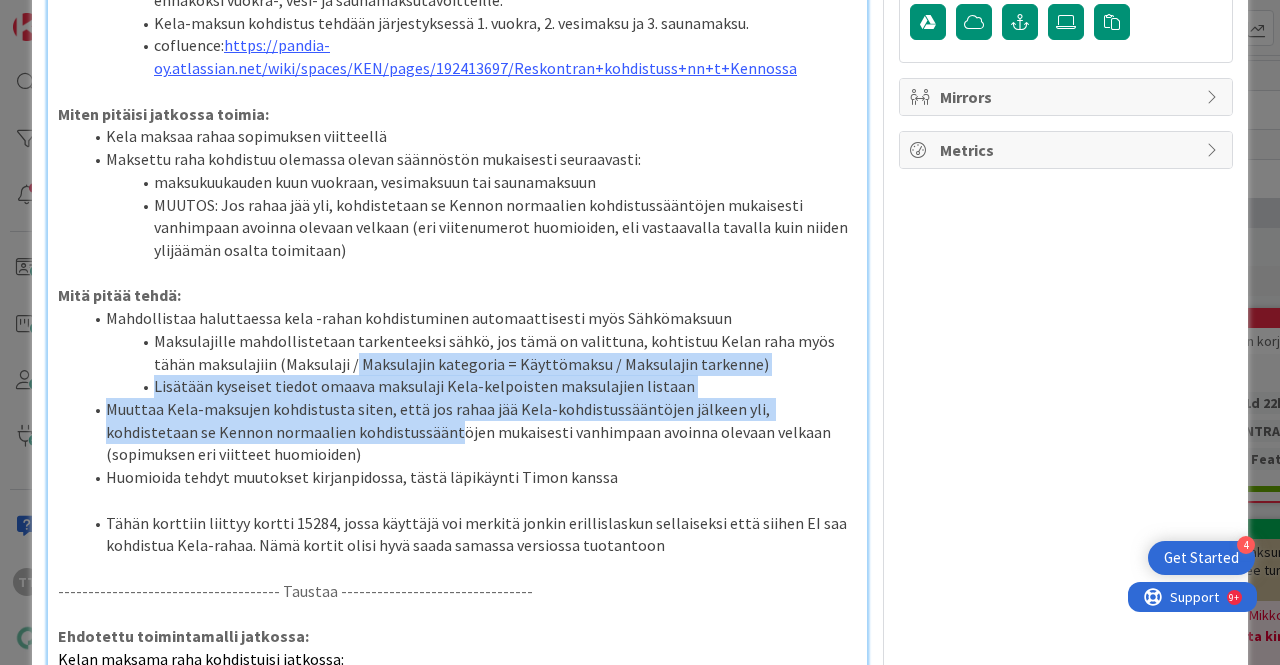 drag, startPoint x: 353, startPoint y: 364, endPoint x: 362, endPoint y: 434, distance: 70.5762 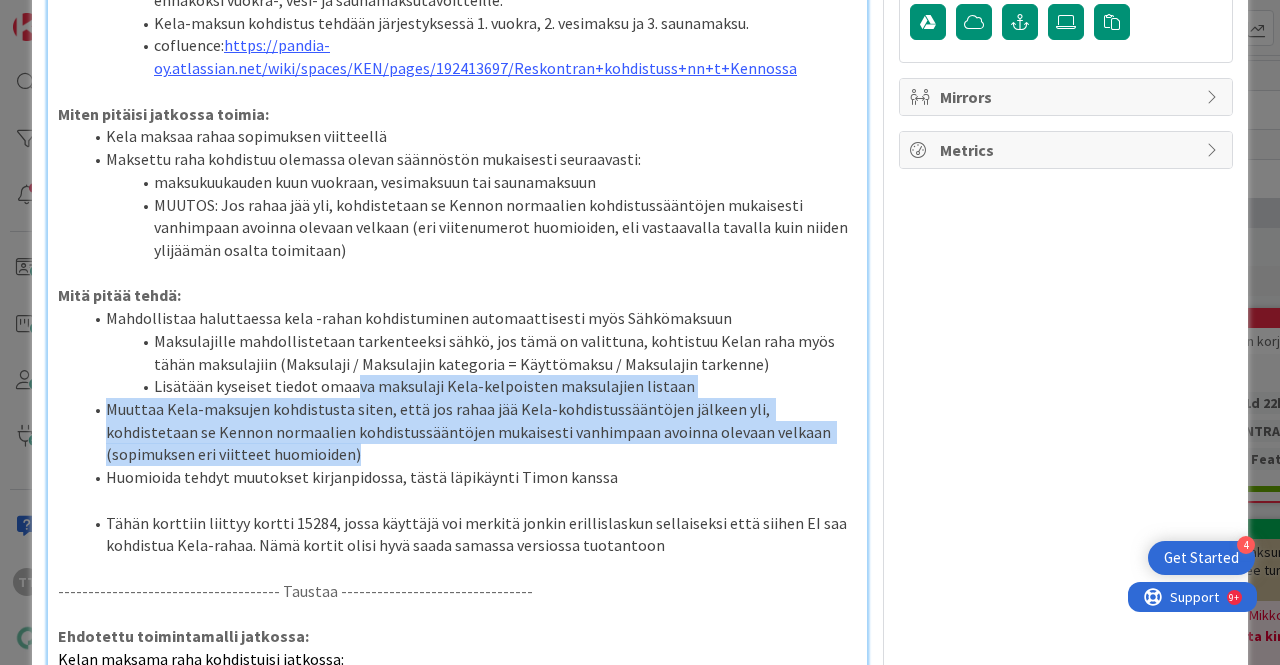 drag, startPoint x: 352, startPoint y: 383, endPoint x: 364, endPoint y: 447, distance: 65.11528 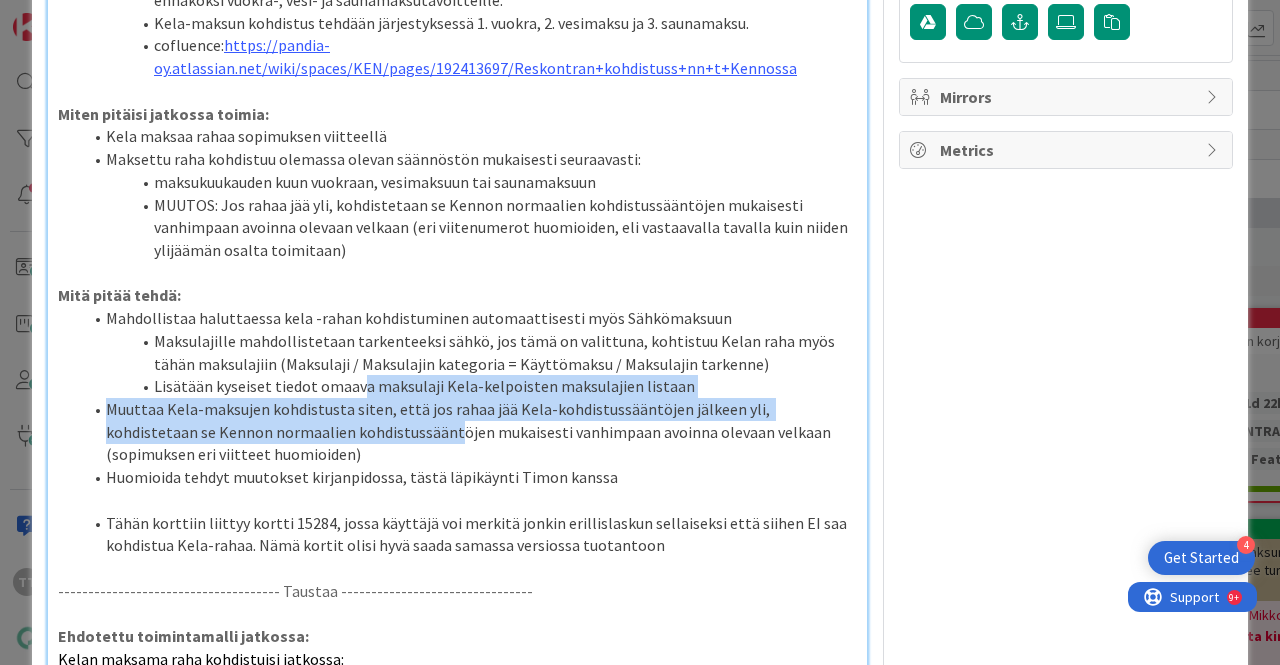 drag, startPoint x: 358, startPoint y: 376, endPoint x: 363, endPoint y: 433, distance: 57.21888 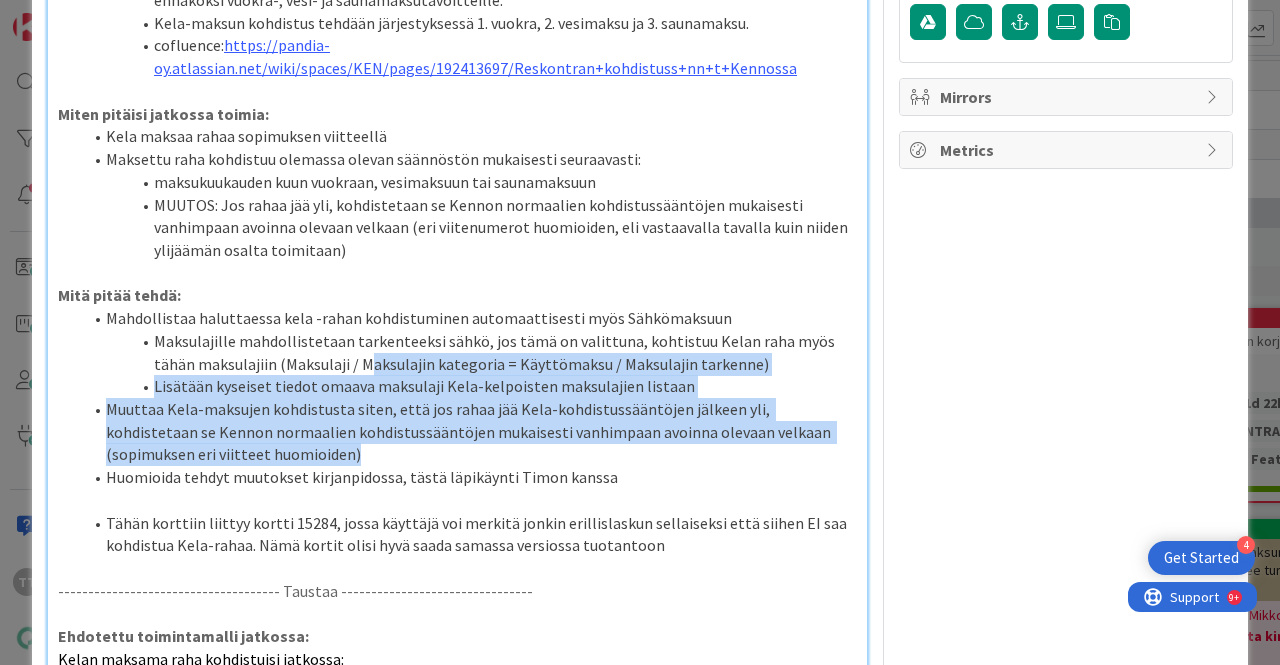 drag, startPoint x: 364, startPoint y: 364, endPoint x: 376, endPoint y: 447, distance: 83.86298 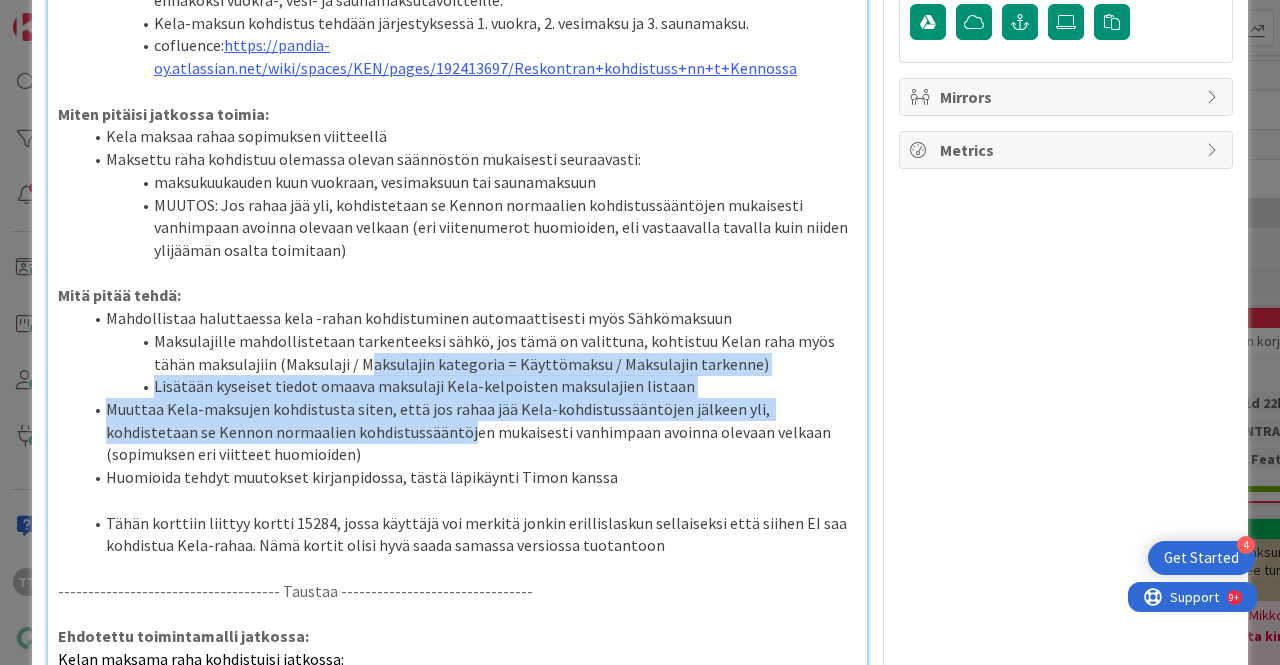 drag, startPoint x: 365, startPoint y: 363, endPoint x: 375, endPoint y: 437, distance: 74.672615 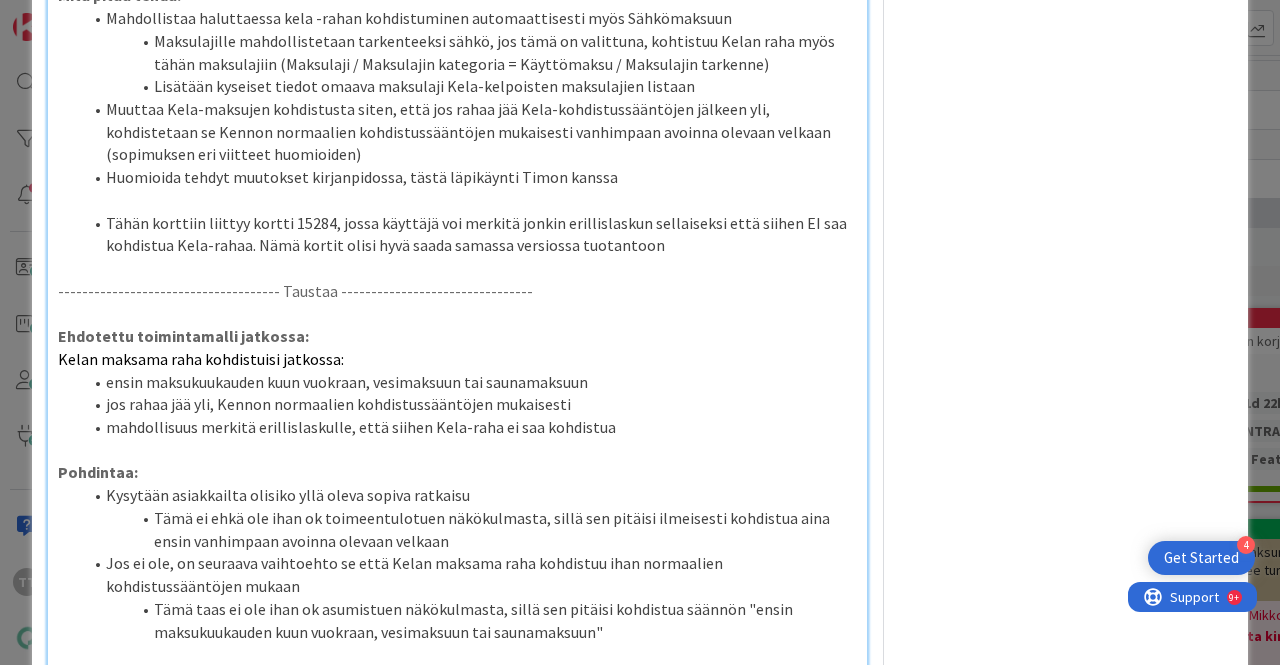 scroll, scrollTop: 800, scrollLeft: 0, axis: vertical 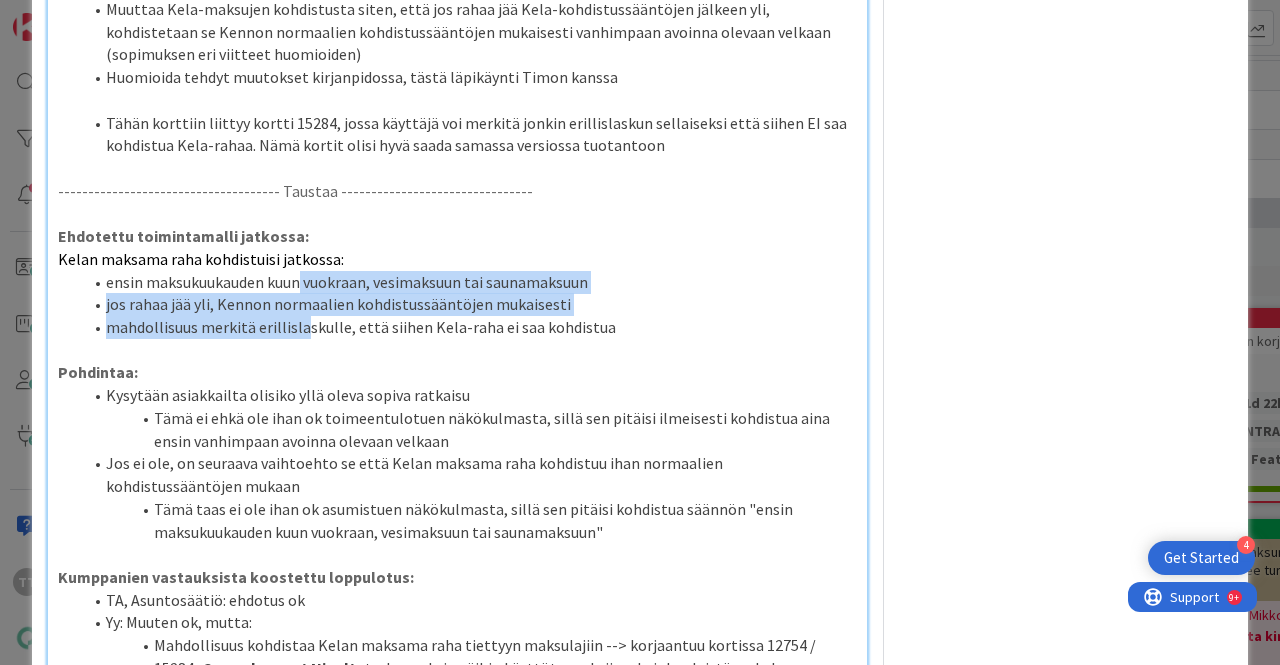 drag, startPoint x: 300, startPoint y: 279, endPoint x: 303, endPoint y: 328, distance: 49.09175 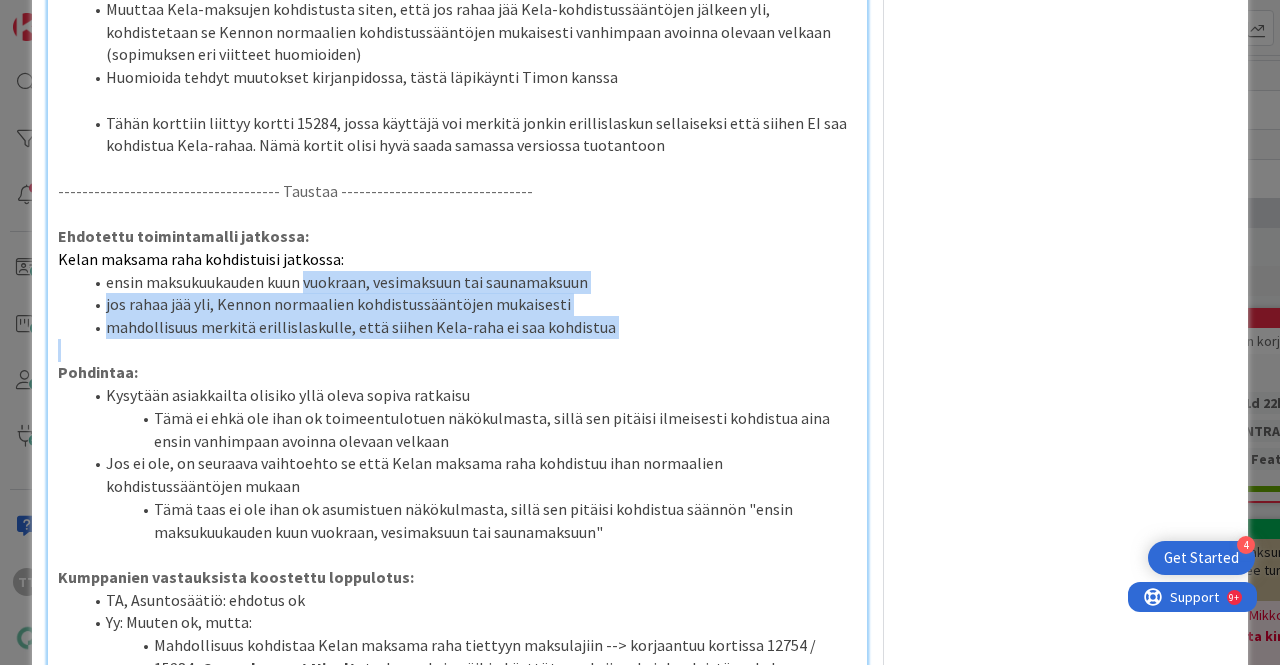 drag, startPoint x: 303, startPoint y: 279, endPoint x: 386, endPoint y: 339, distance: 102.41582 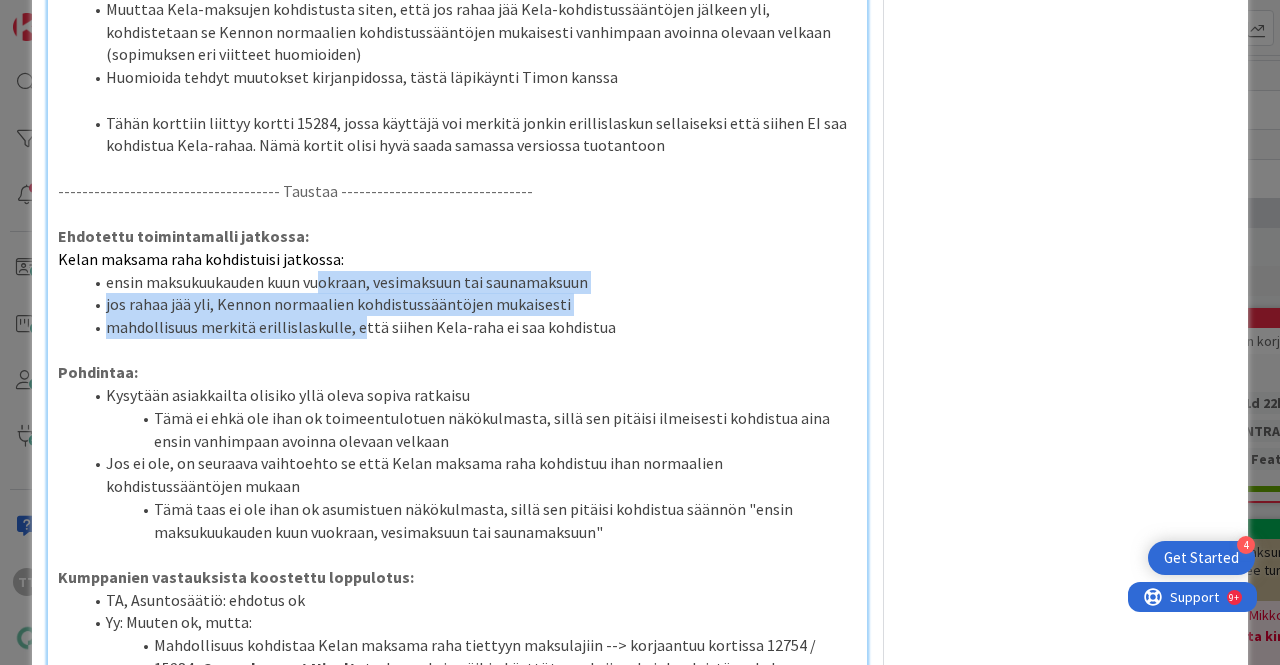 drag, startPoint x: 319, startPoint y: 283, endPoint x: 358, endPoint y: 329, distance: 60.307545 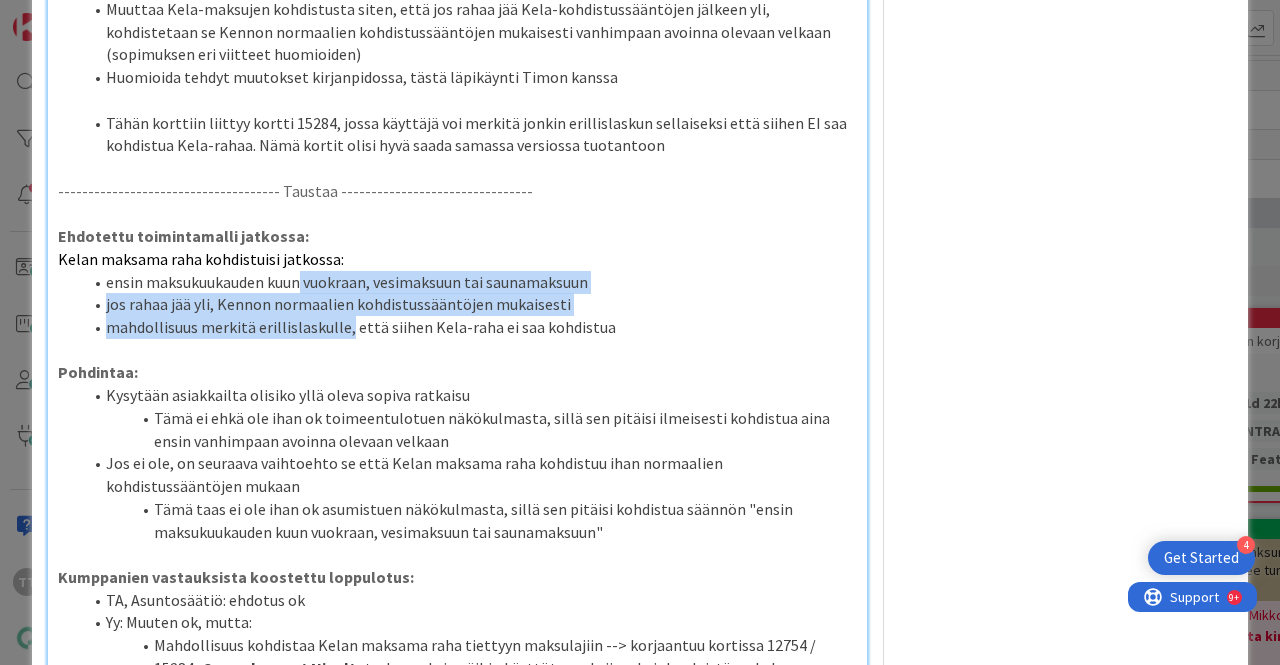 drag 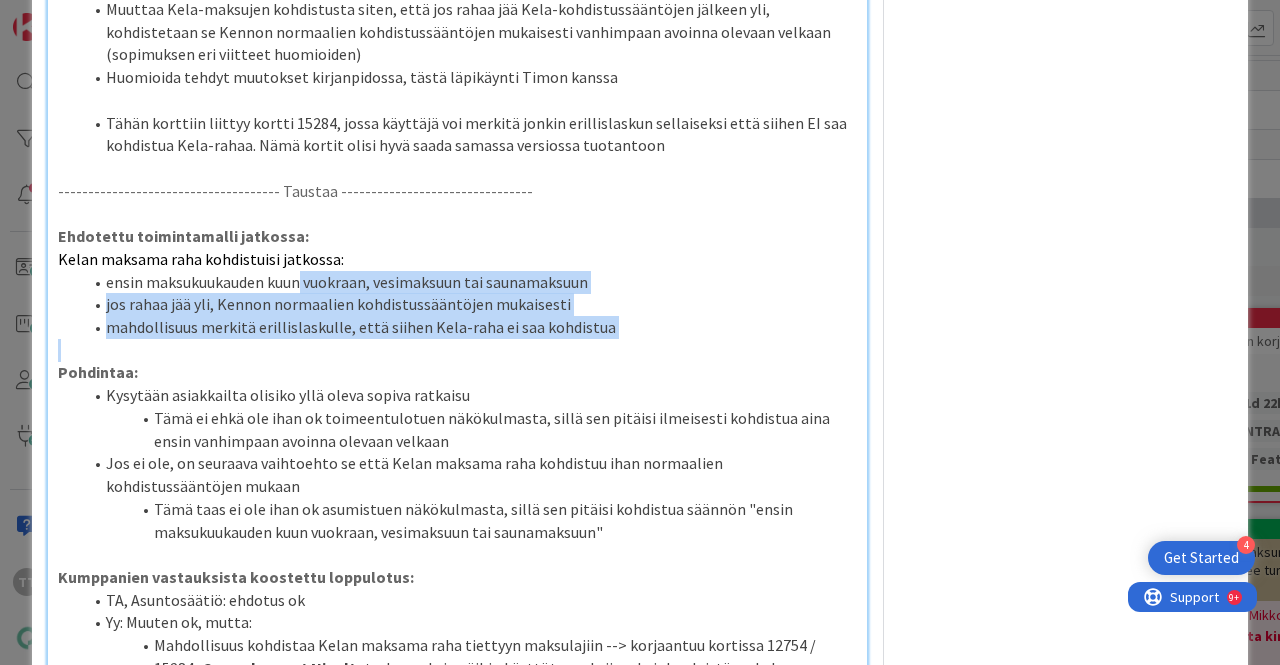 click at bounding box center (457, 350) 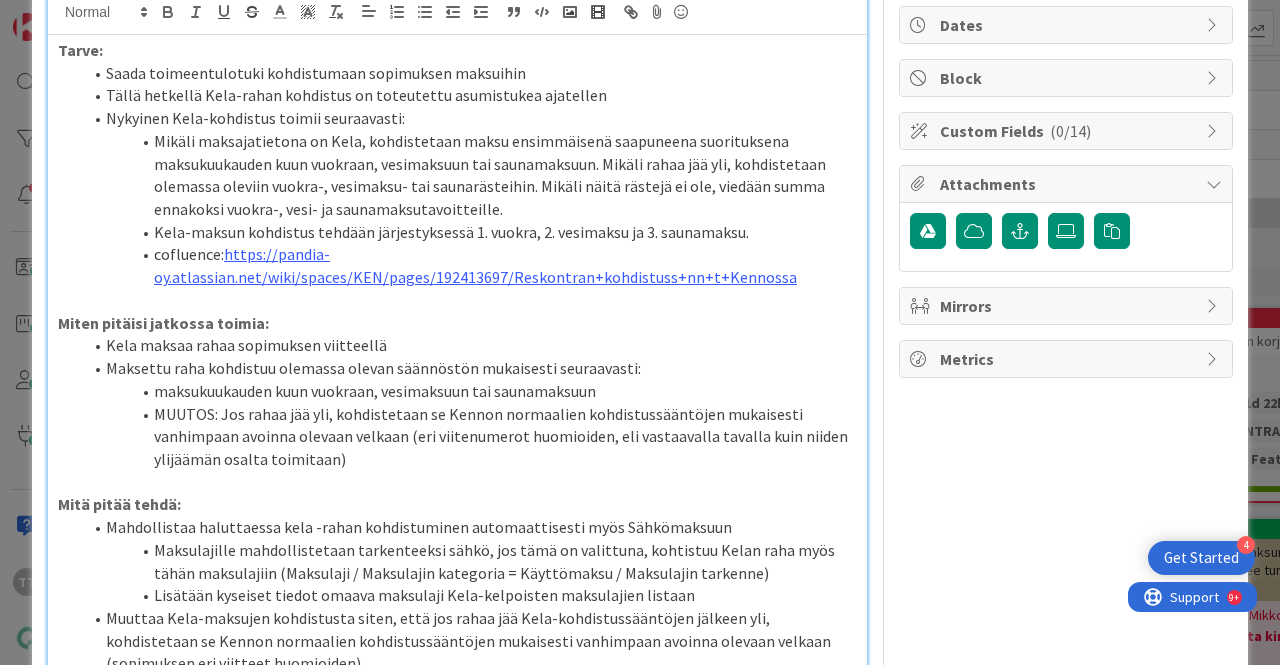 scroll, scrollTop: 200, scrollLeft: 0, axis: vertical 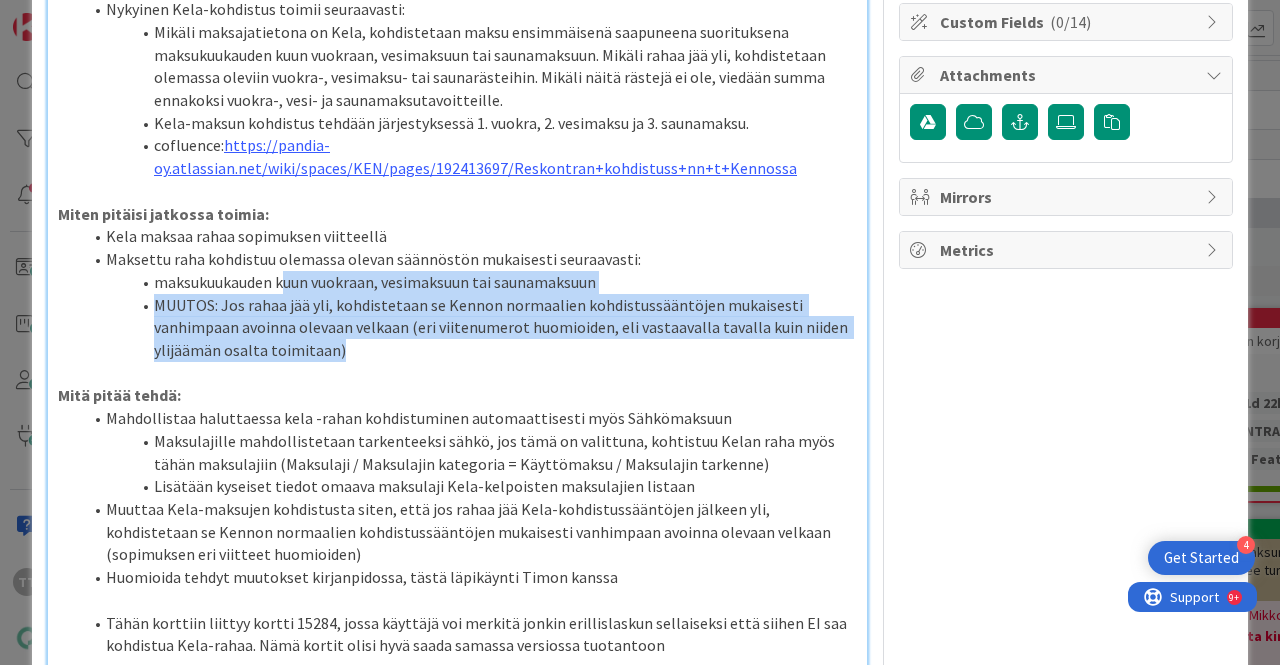 drag, startPoint x: 281, startPoint y: 305, endPoint x: 341, endPoint y: 349, distance: 74.404305 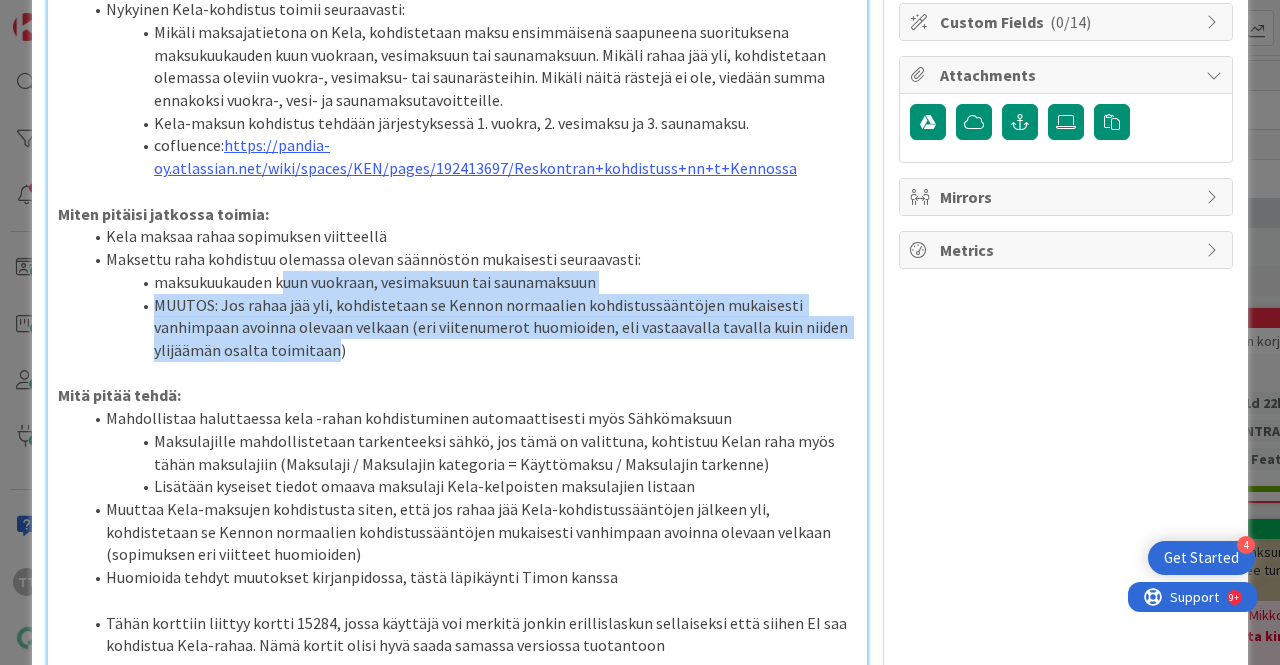 drag, startPoint x: 281, startPoint y: 287, endPoint x: 331, endPoint y: 349, distance: 79.64923 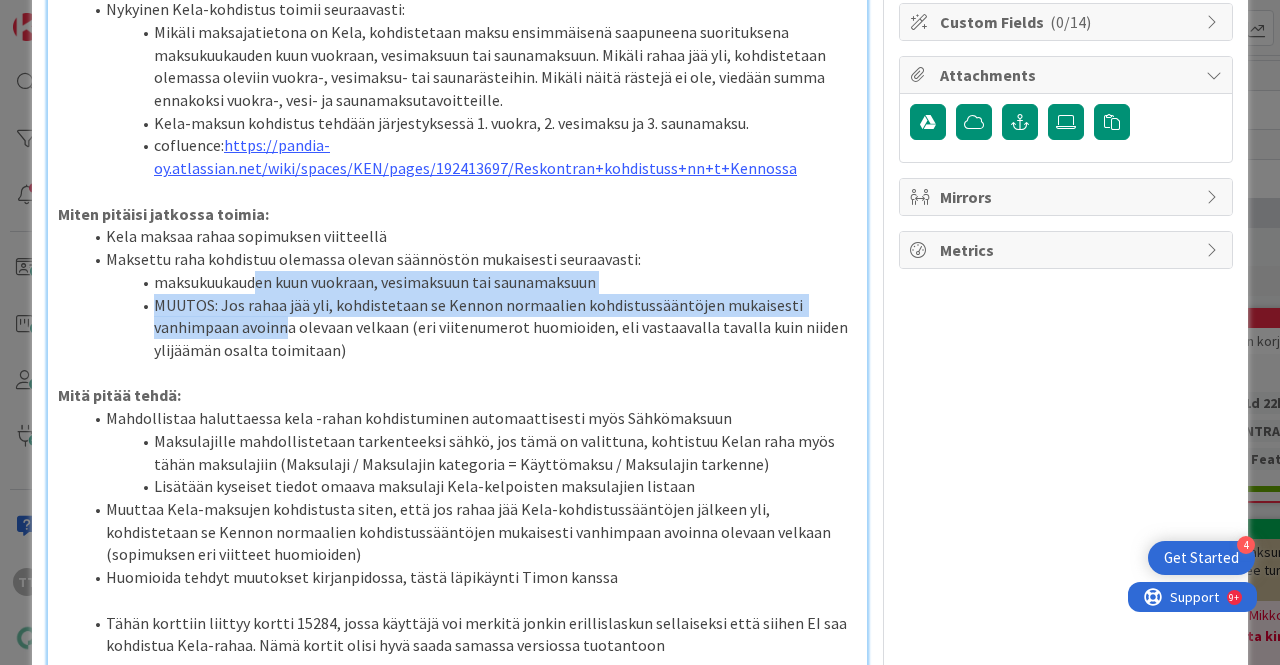 drag, startPoint x: 259, startPoint y: 288, endPoint x: 296, endPoint y: 339, distance: 63.007935 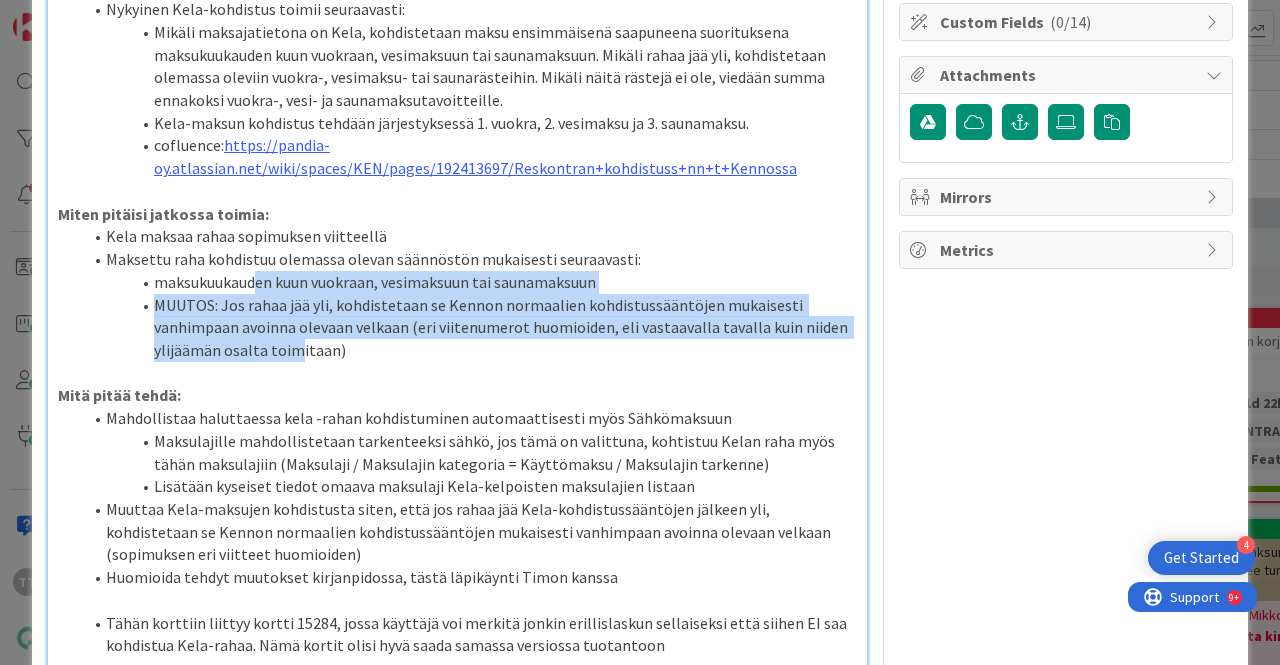 click on "MUUTOS: Jos rahaa jää yli, kohdistetaan se Kennon normaalien kohdistussääntöjen mukaisesti vanhimpaan avoinna olevaan velkaan (eri viitenumerot huomioiden, eli vastaavalla tavalla kuin niiden ylijäämän osalta toimitaan)" at bounding box center [469, 328] 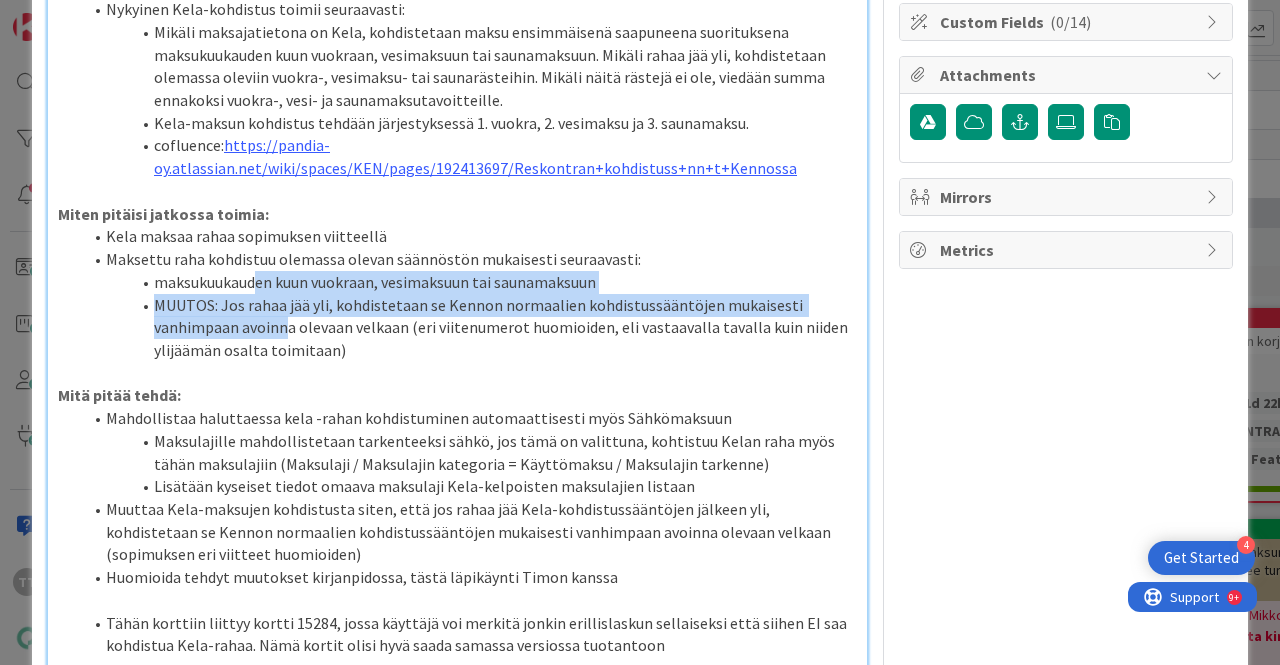 drag, startPoint x: 258, startPoint y: 286, endPoint x: 286, endPoint y: 340, distance: 60.827625 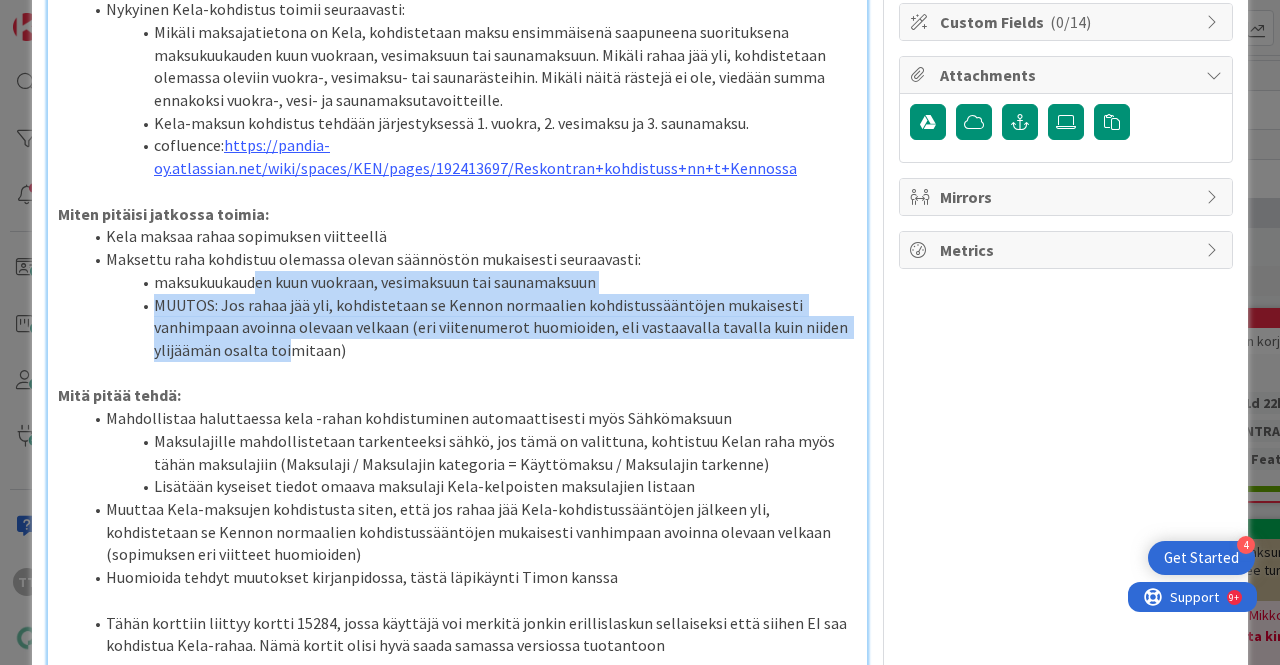 click on "MUUTOS: Jos rahaa jää yli, kohdistetaan se Kennon normaalien kohdistussääntöjen mukaisesti vanhimpaan avoinna olevaan velkaan (eri viitenumerot huomioiden, eli vastaavalla tavalla kuin niiden ylijäämän osalta toimitaan)" at bounding box center (469, 328) 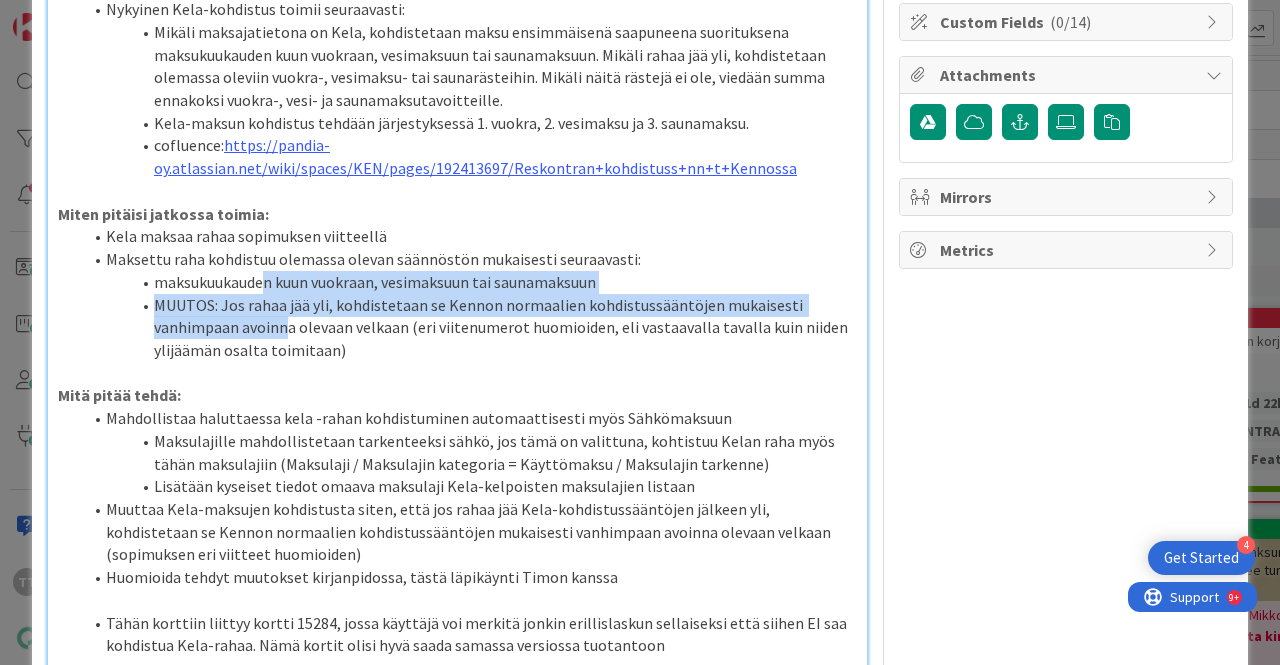 drag, startPoint x: 267, startPoint y: 294, endPoint x: 297, endPoint y: 342, distance: 56.603886 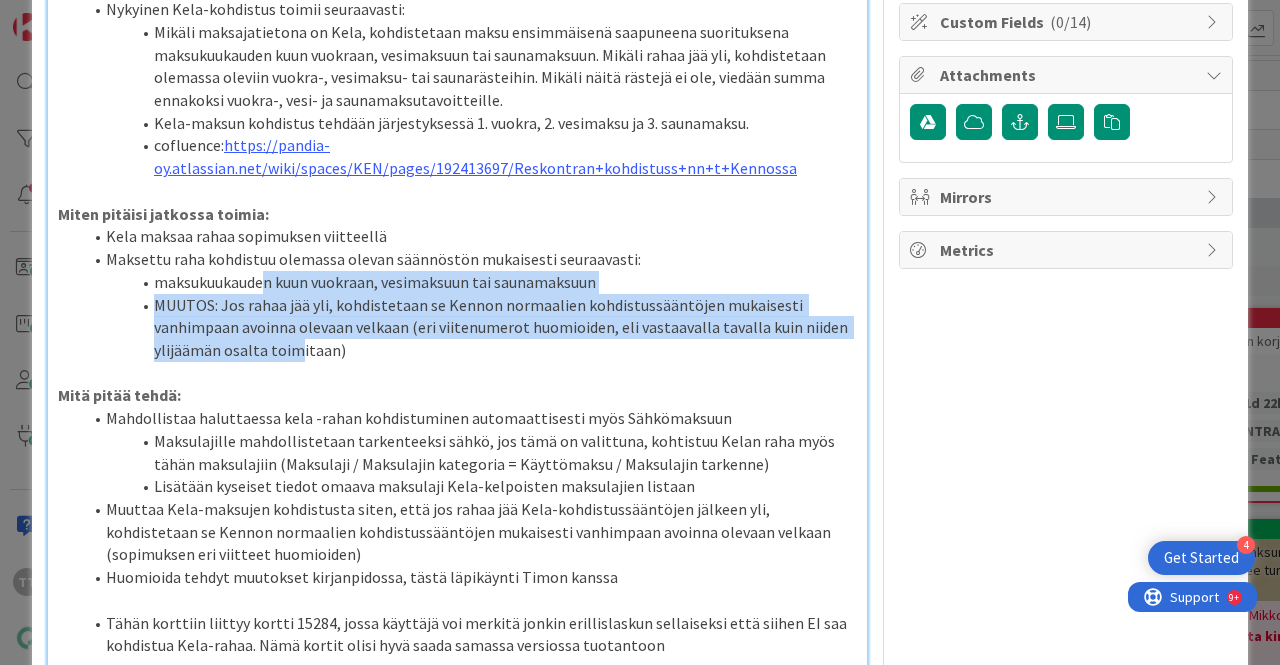 click on "MUUTOS: Jos rahaa jää yli, kohdistetaan se Kennon normaalien kohdistussääntöjen mukaisesti vanhimpaan avoinna olevaan velkaan (eri viitenumerot huomioiden, eli vastaavalla tavalla kuin niiden ylijäämän osalta toimitaan)" at bounding box center [469, 328] 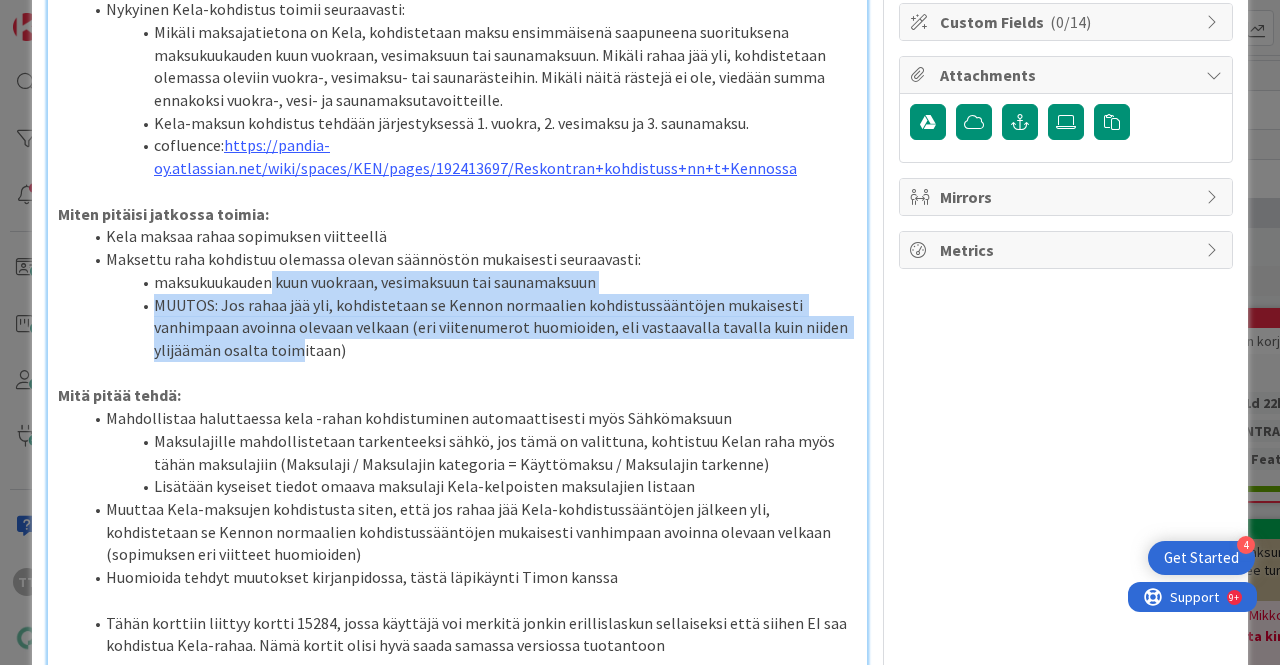 drag, startPoint x: 270, startPoint y: 289, endPoint x: 294, endPoint y: 345, distance: 60.926186 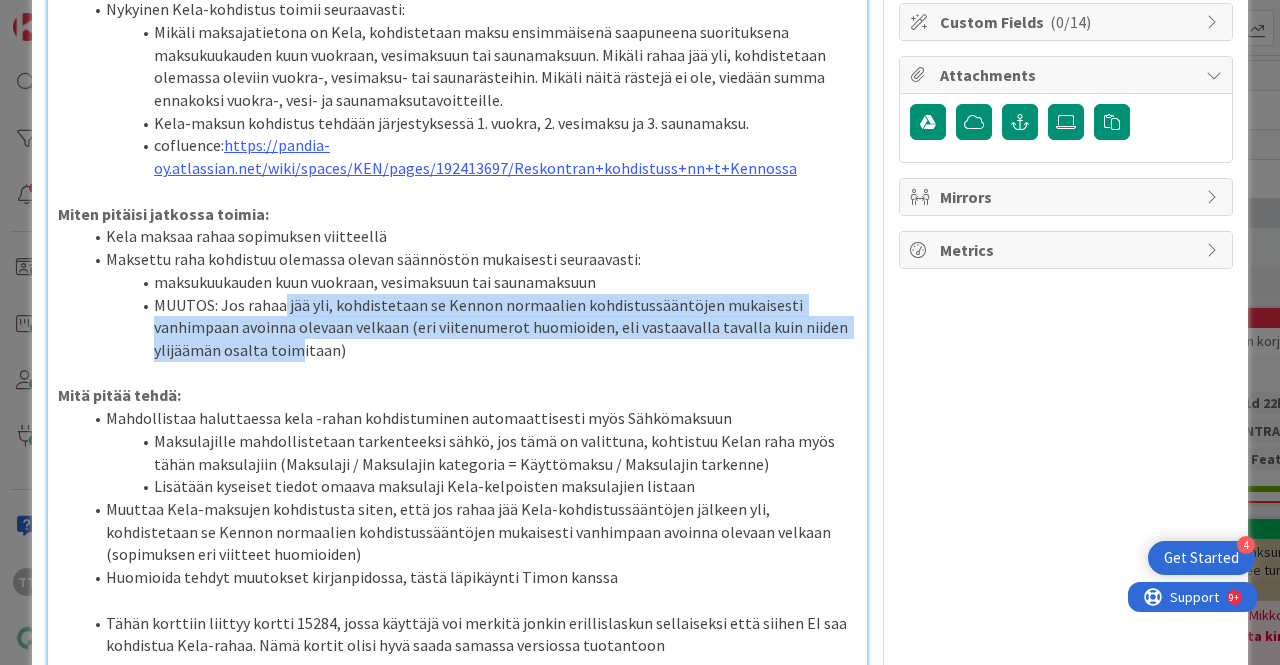 drag, startPoint x: 280, startPoint y: 306, endPoint x: 294, endPoint y: 339, distance: 35.846897 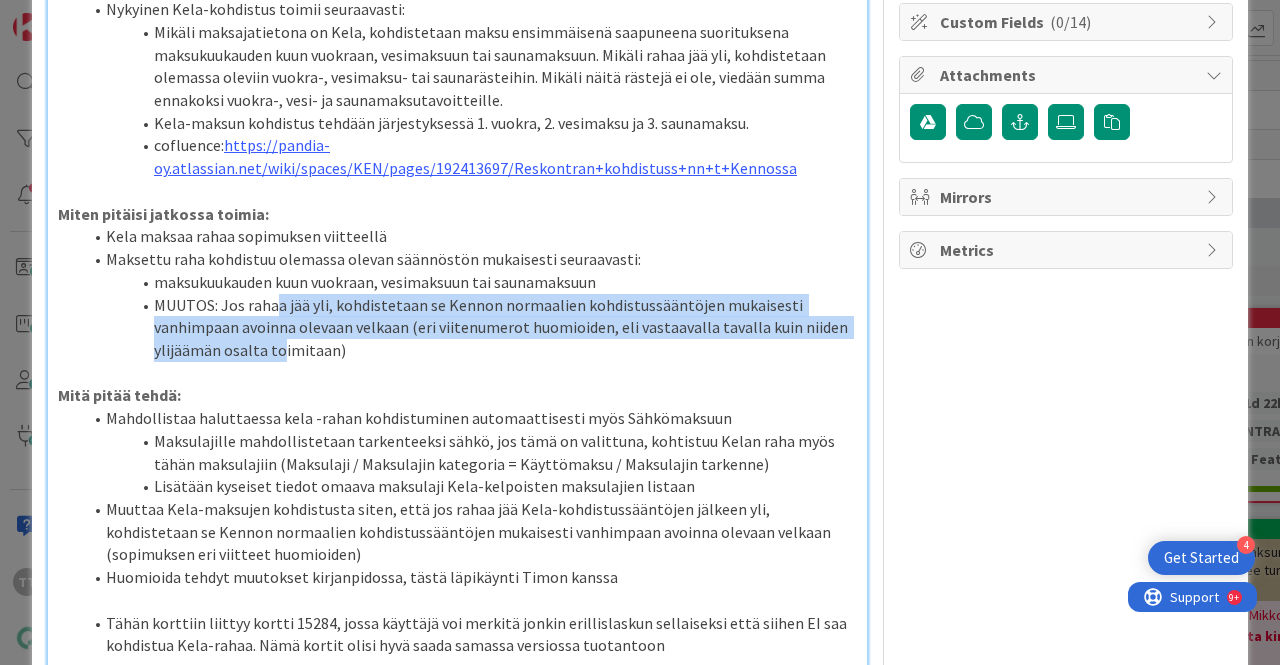 drag, startPoint x: 273, startPoint y: 307, endPoint x: 280, endPoint y: 342, distance: 35.69314 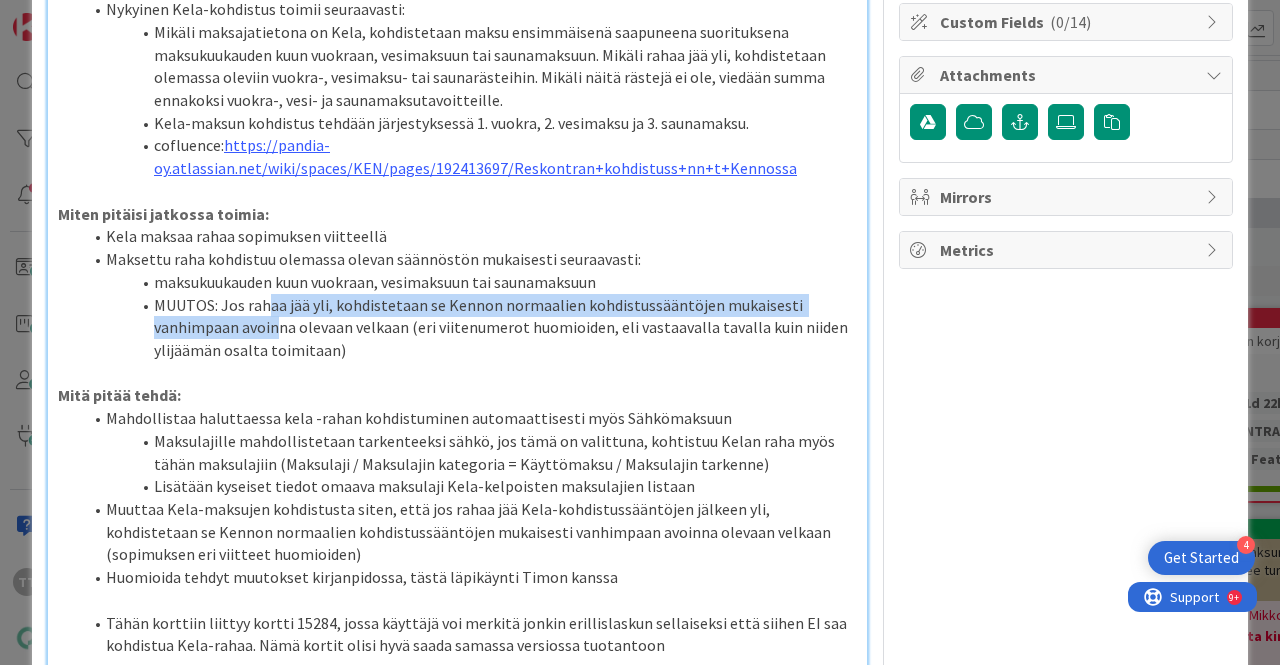 drag, startPoint x: 267, startPoint y: 305, endPoint x: 279, endPoint y: 338, distance: 35.1141 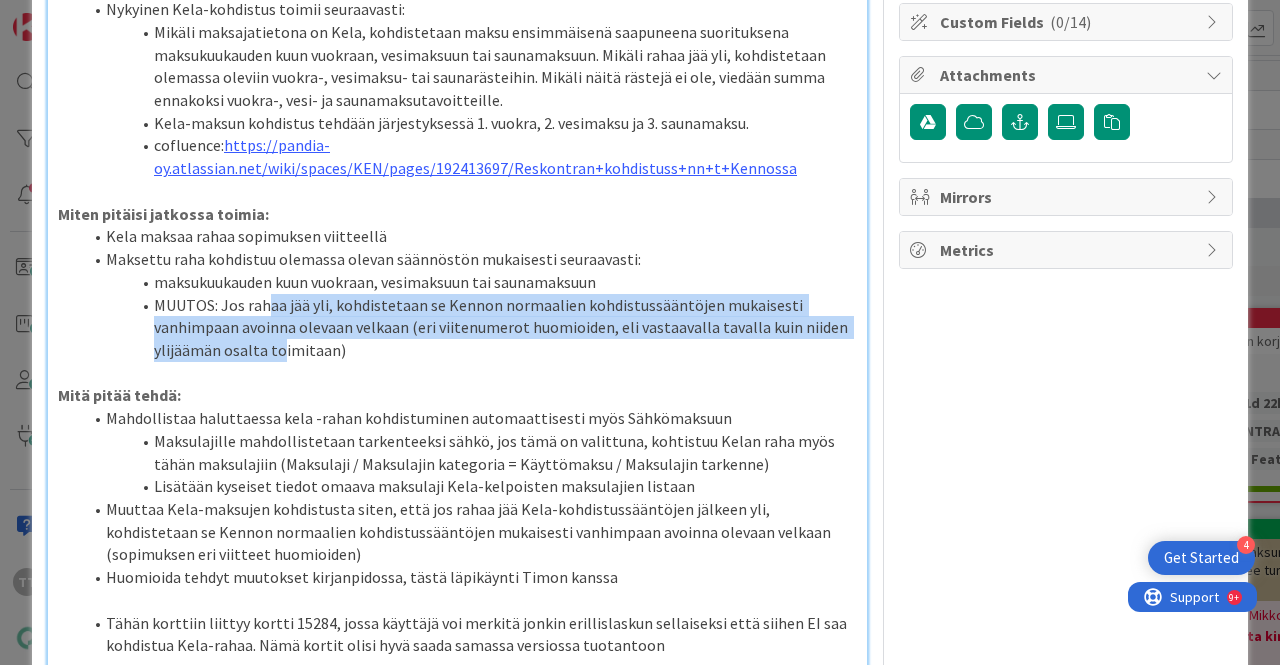click on "MUUTOS: Jos rahaa jää yli, kohdistetaan se Kennon normaalien kohdistussääntöjen mukaisesti vanhimpaan avoinna olevaan velkaan (eri viitenumerot huomioiden, eli vastaavalla tavalla kuin niiden ylijäämän osalta toimitaan)" at bounding box center (469, 328) 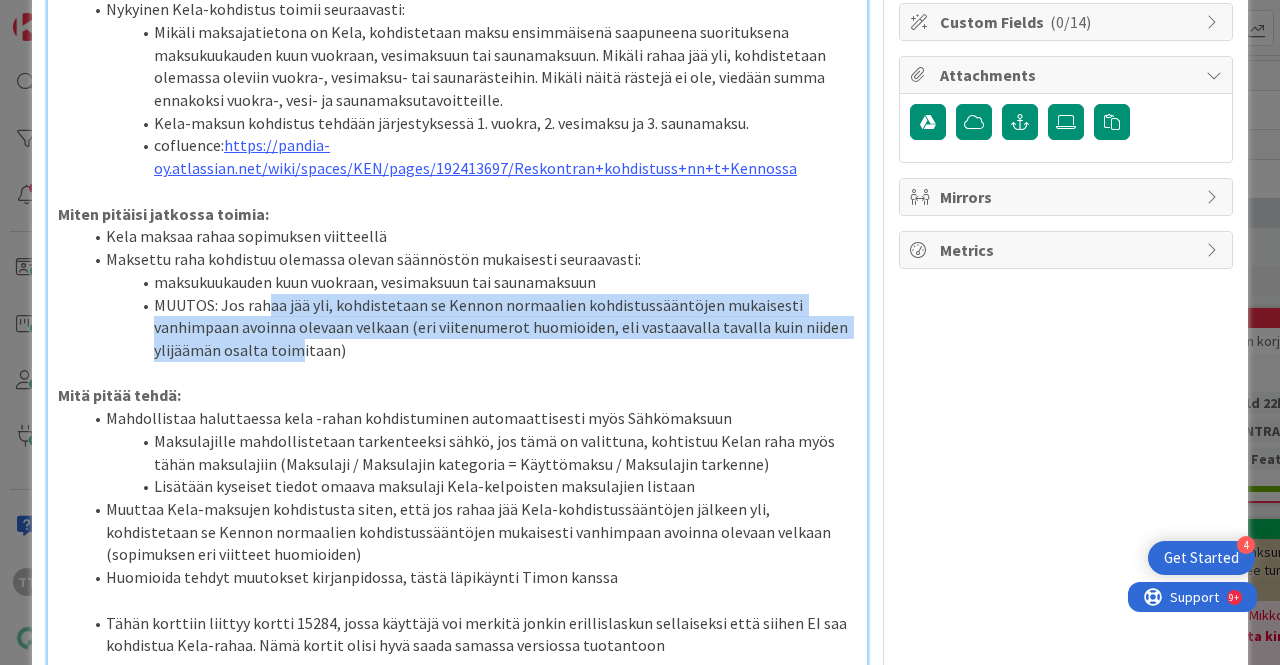 drag, startPoint x: 266, startPoint y: 308, endPoint x: 294, endPoint y: 353, distance: 53 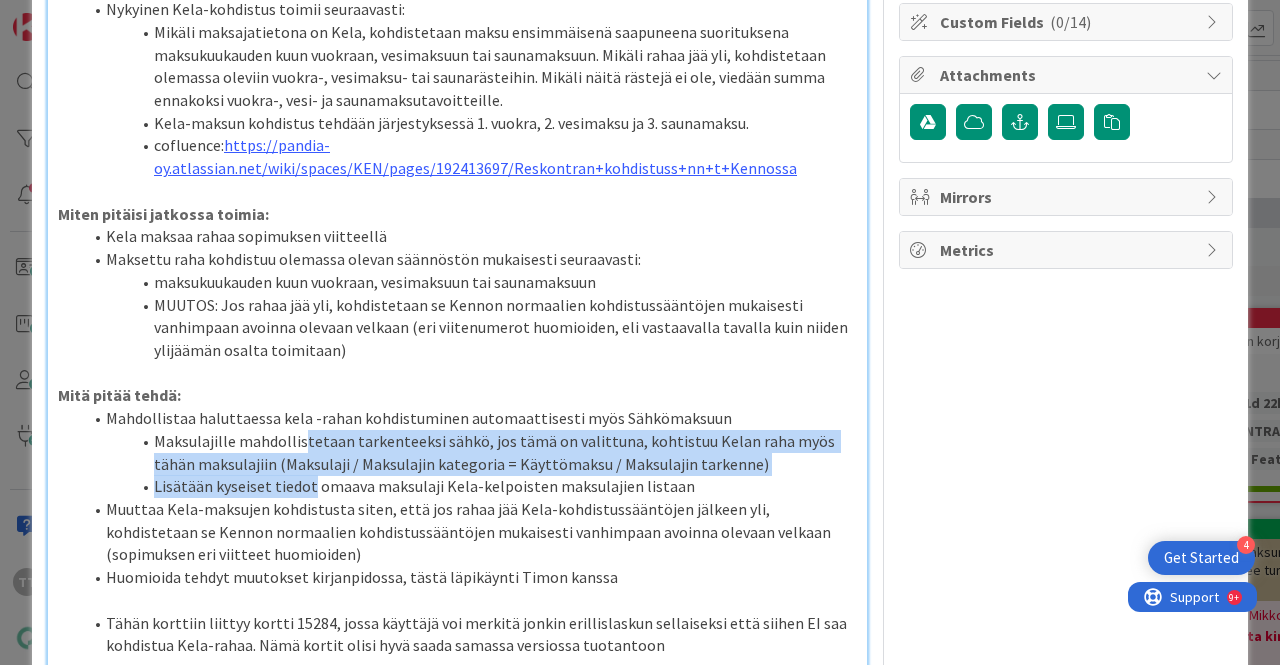 drag, startPoint x: 298, startPoint y: 440, endPoint x: 309, endPoint y: 489, distance: 50.219517 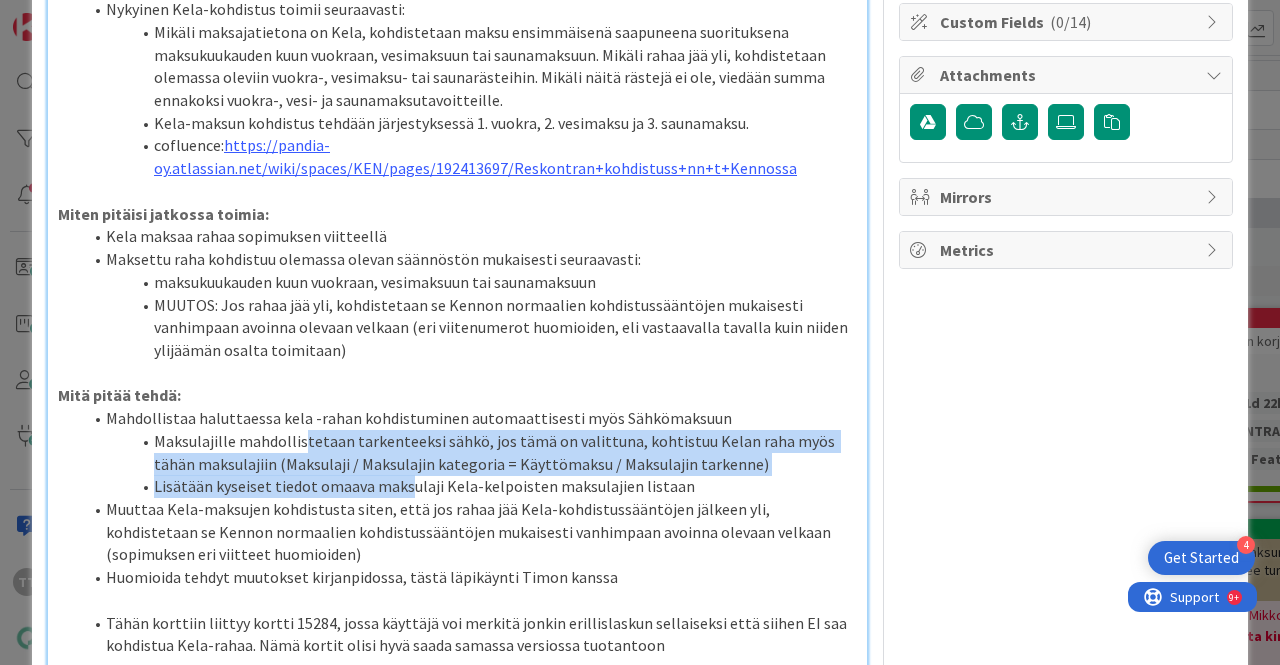 drag, startPoint x: 300, startPoint y: 439, endPoint x: 408, endPoint y: 480, distance: 115.52056 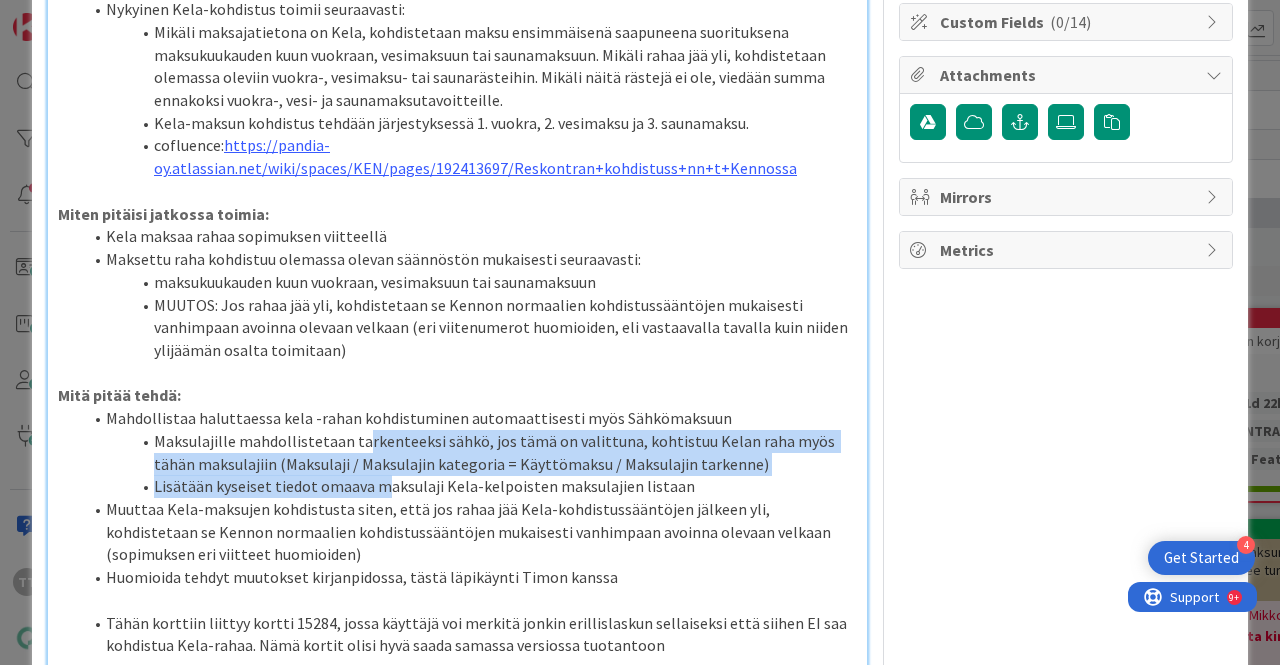 drag, startPoint x: 361, startPoint y: 441, endPoint x: 378, endPoint y: 481, distance: 43.462627 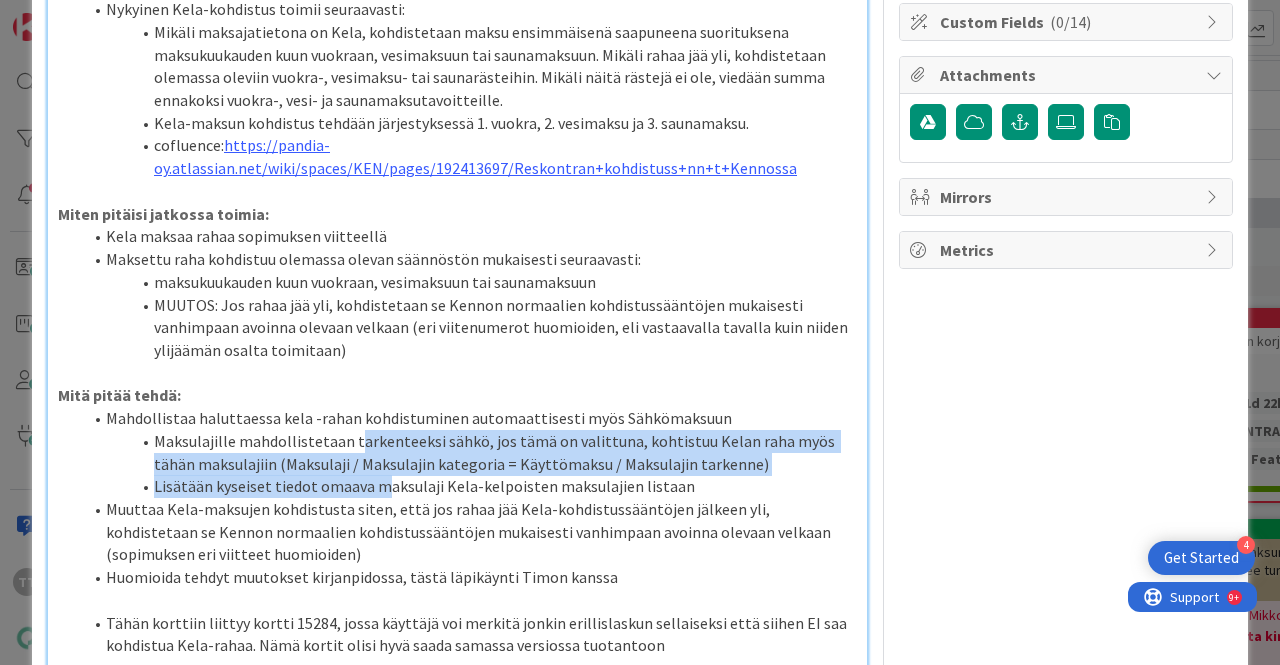 drag, startPoint x: 356, startPoint y: 435, endPoint x: 380, endPoint y: 488, distance: 58.18075 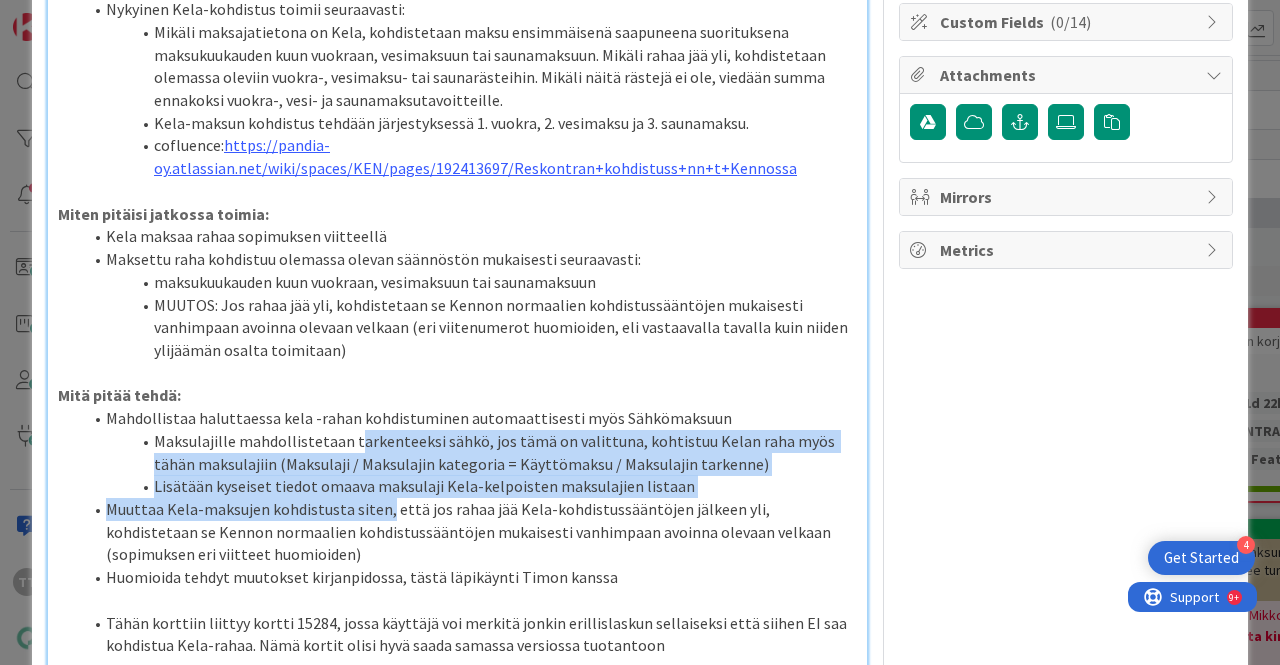 drag, startPoint x: 360, startPoint y: 452, endPoint x: 383, endPoint y: 496, distance: 49.648766 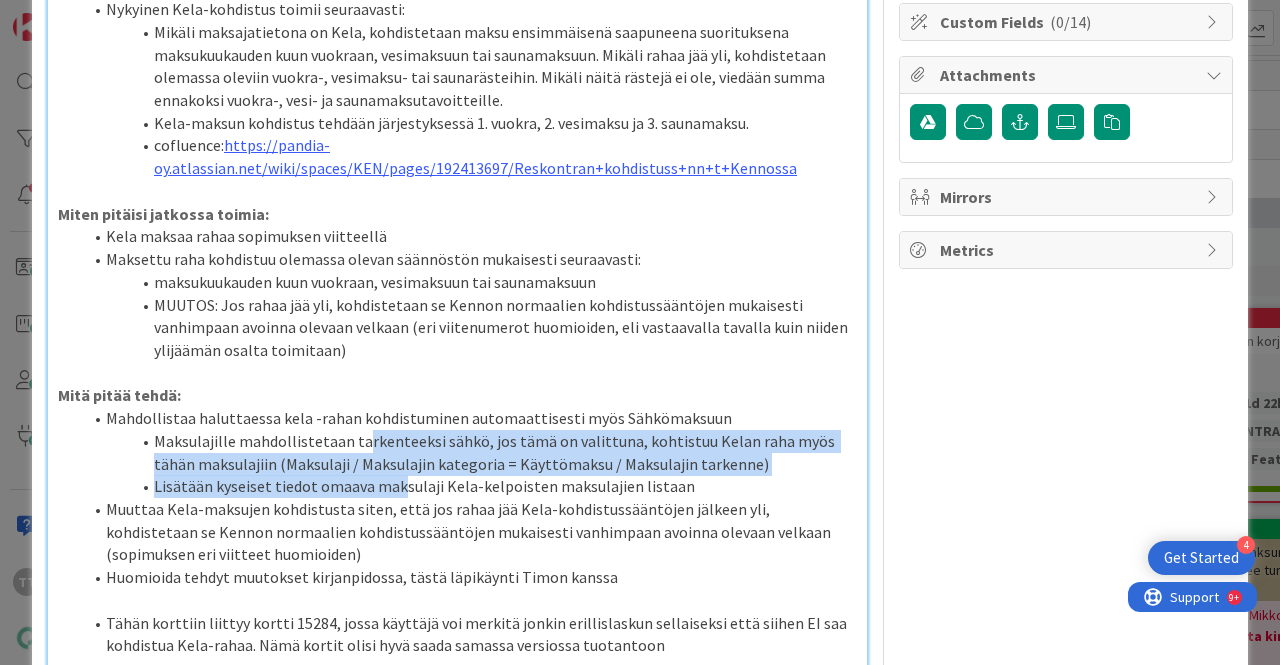 drag, startPoint x: 363, startPoint y: 438, endPoint x: 396, endPoint y: 489, distance: 60.74537 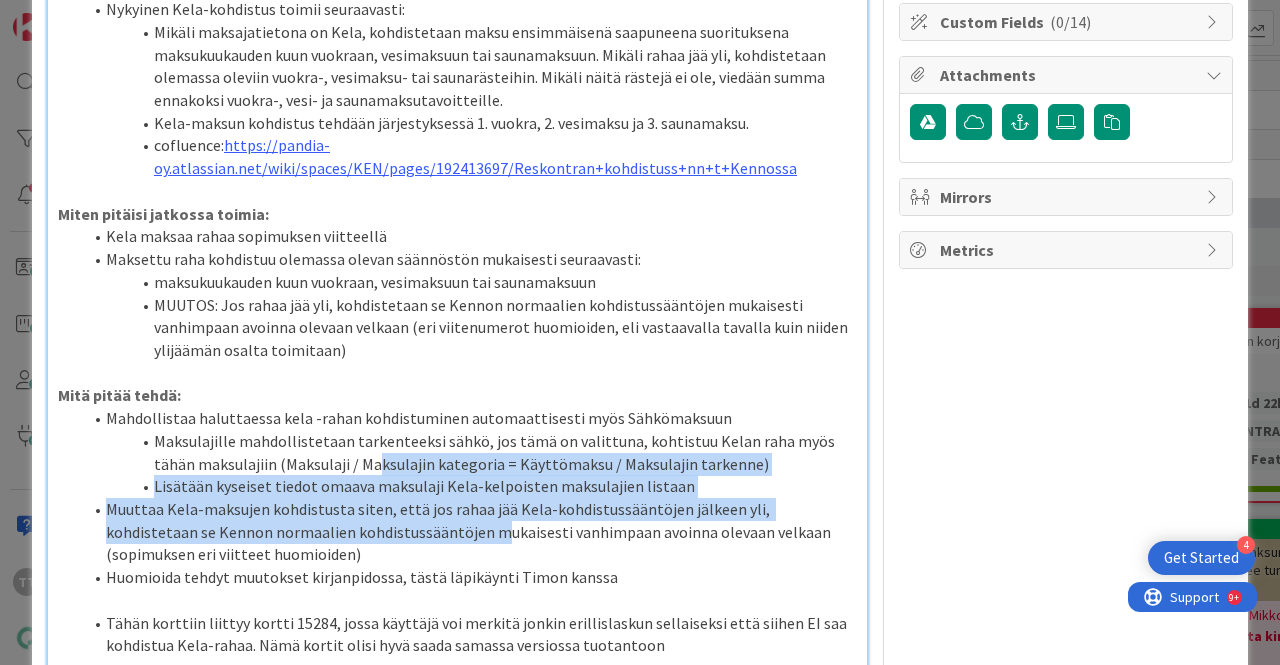 drag, startPoint x: 379, startPoint y: 465, endPoint x: 402, endPoint y: 523, distance: 62.39391 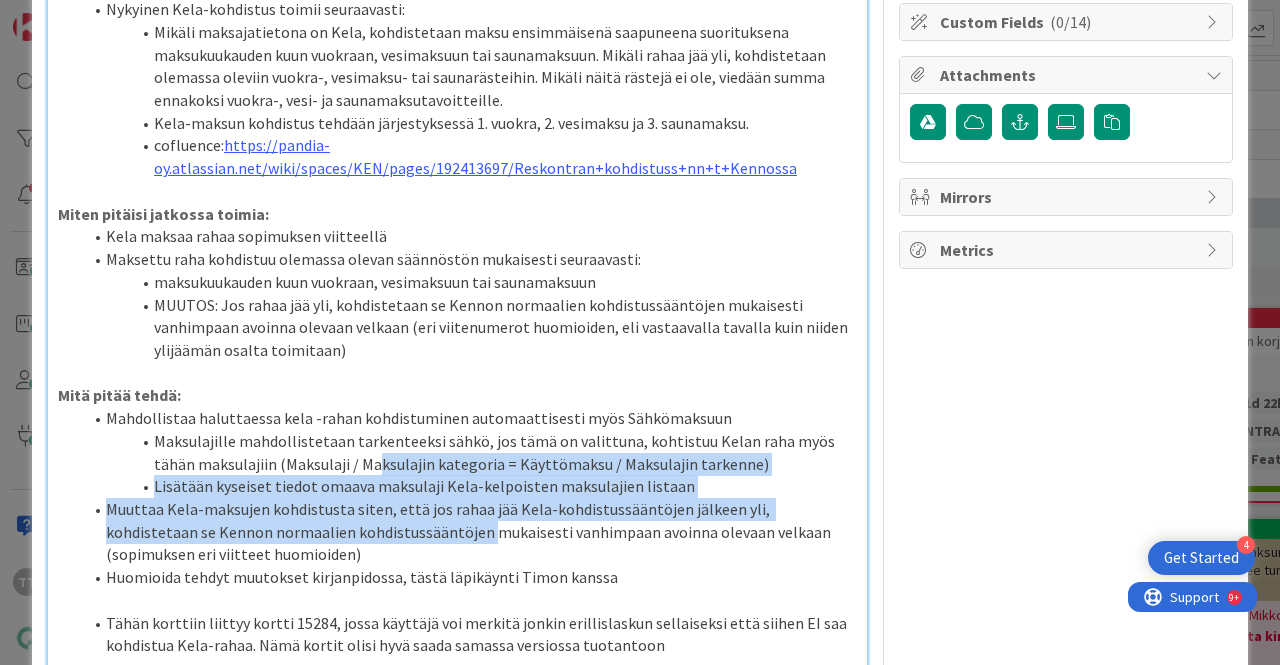 drag, startPoint x: 378, startPoint y: 476, endPoint x: 399, endPoint y: 537, distance: 64.513565 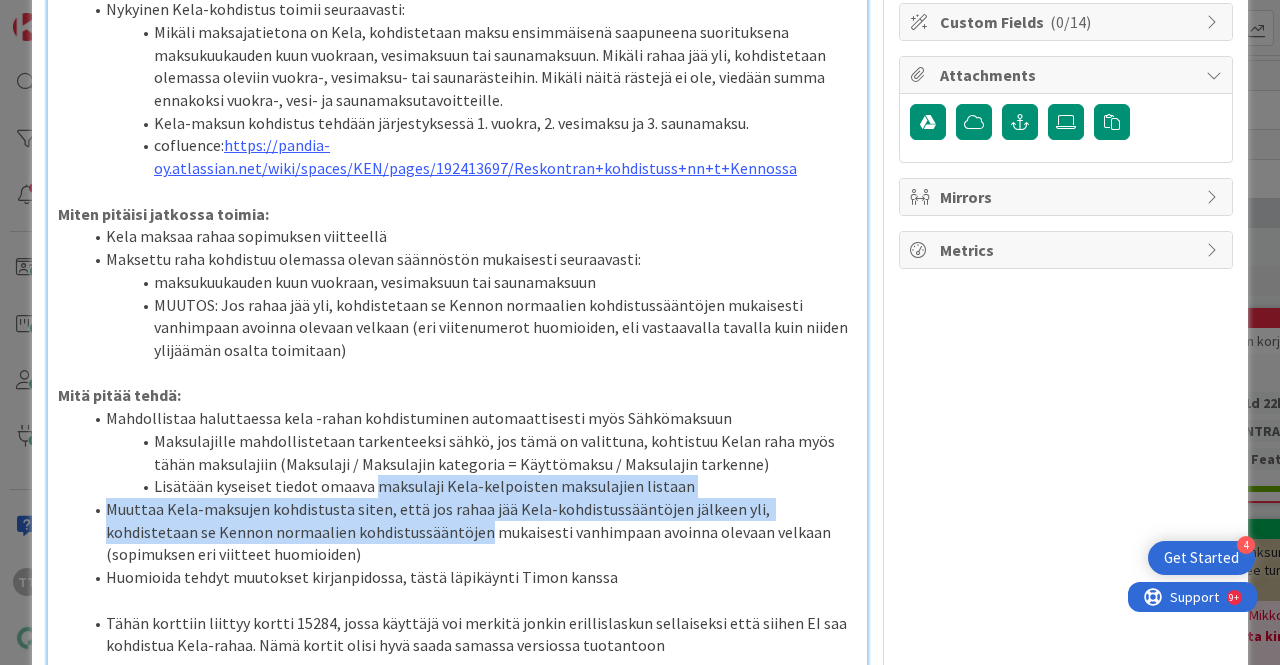 drag, startPoint x: 373, startPoint y: 475, endPoint x: 387, endPoint y: 530, distance: 56.753853 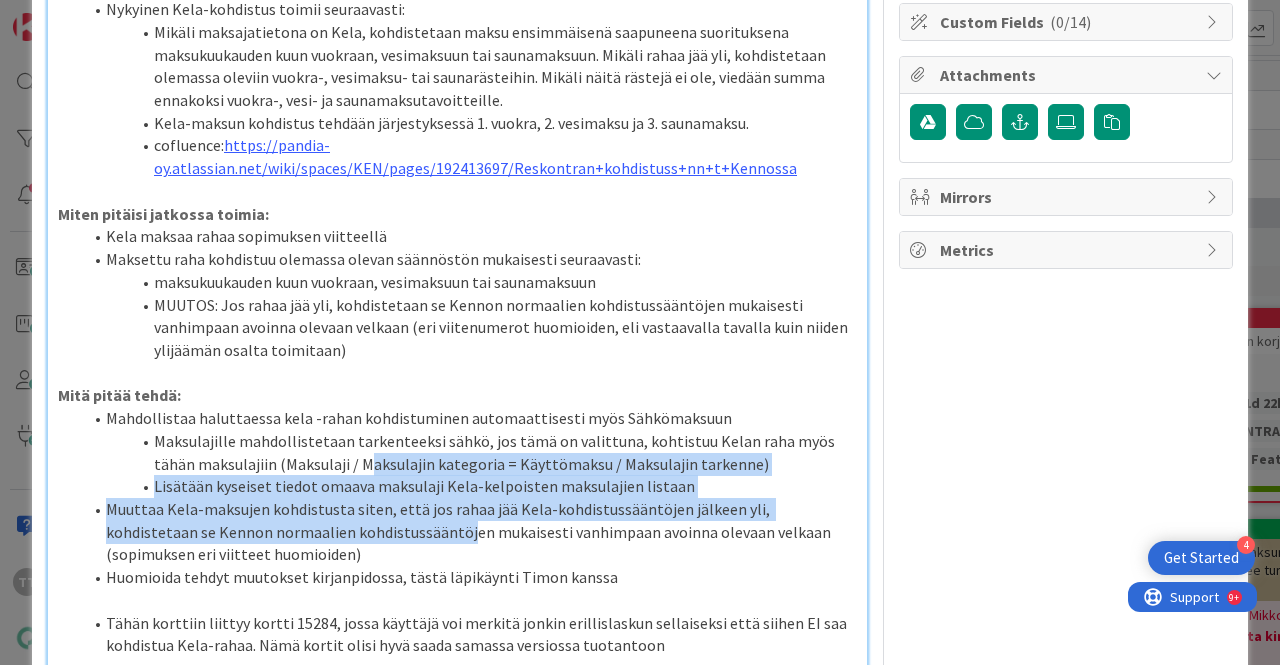 drag, startPoint x: 366, startPoint y: 489, endPoint x: 374, endPoint y: 527, distance: 38.832977 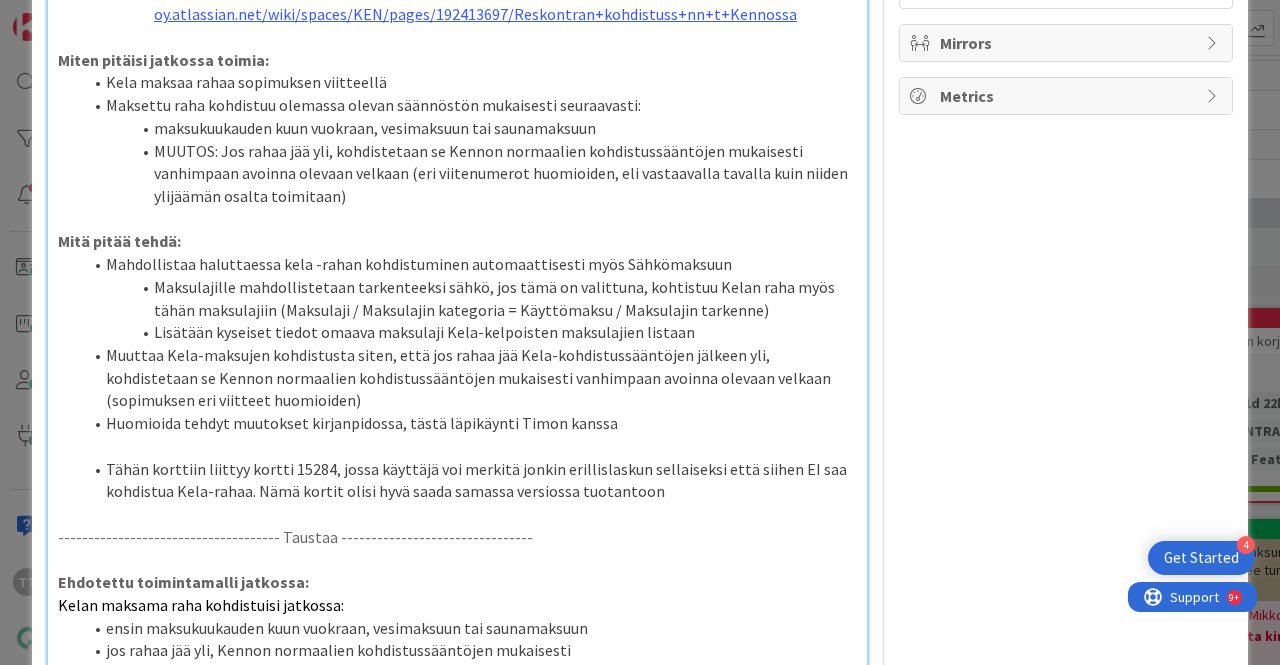 scroll, scrollTop: 500, scrollLeft: 0, axis: vertical 